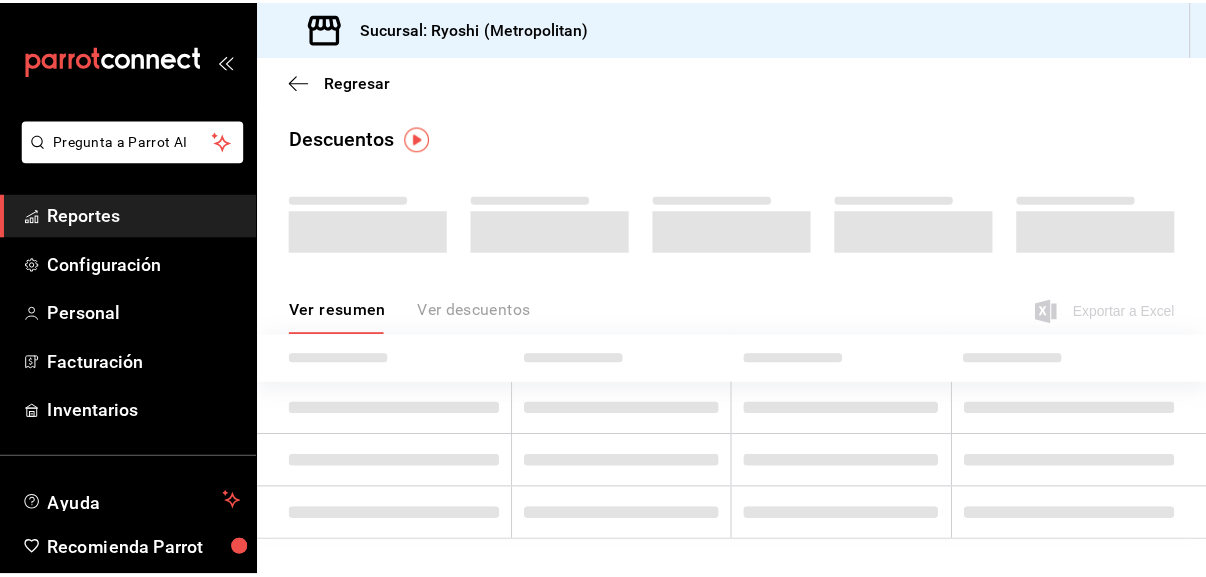 scroll, scrollTop: 0, scrollLeft: 0, axis: both 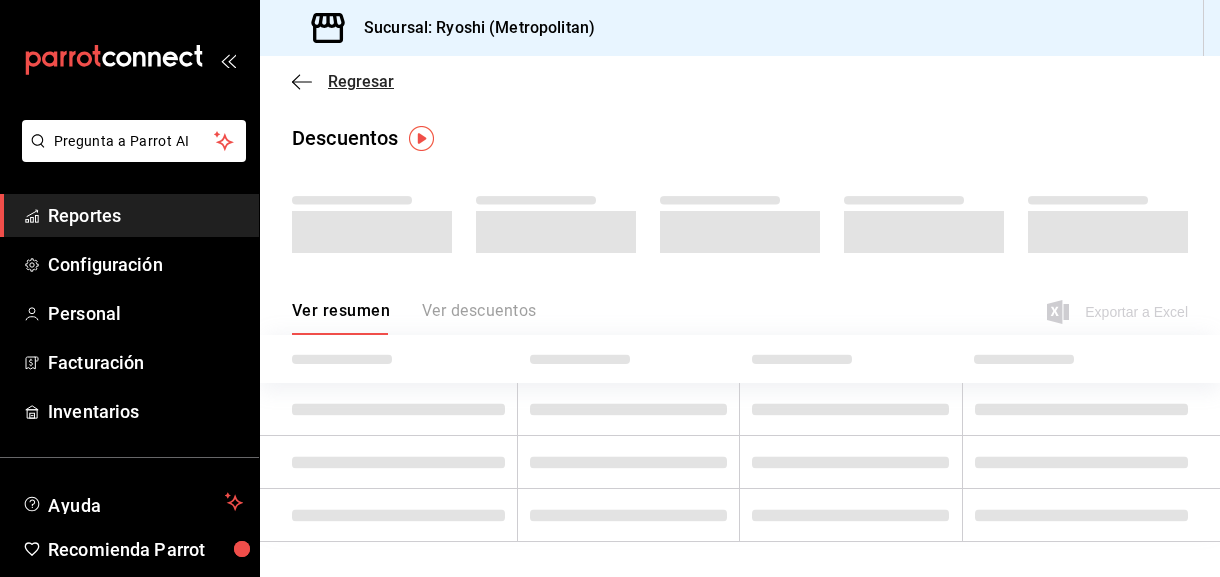 click 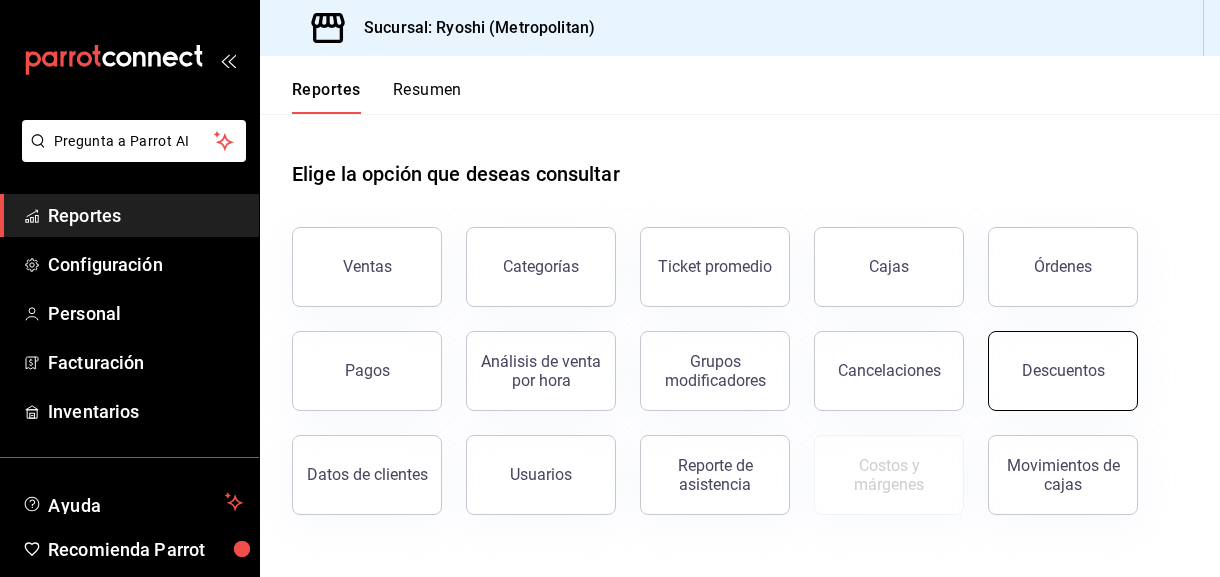 click on "Descuentos" at bounding box center (1063, 370) 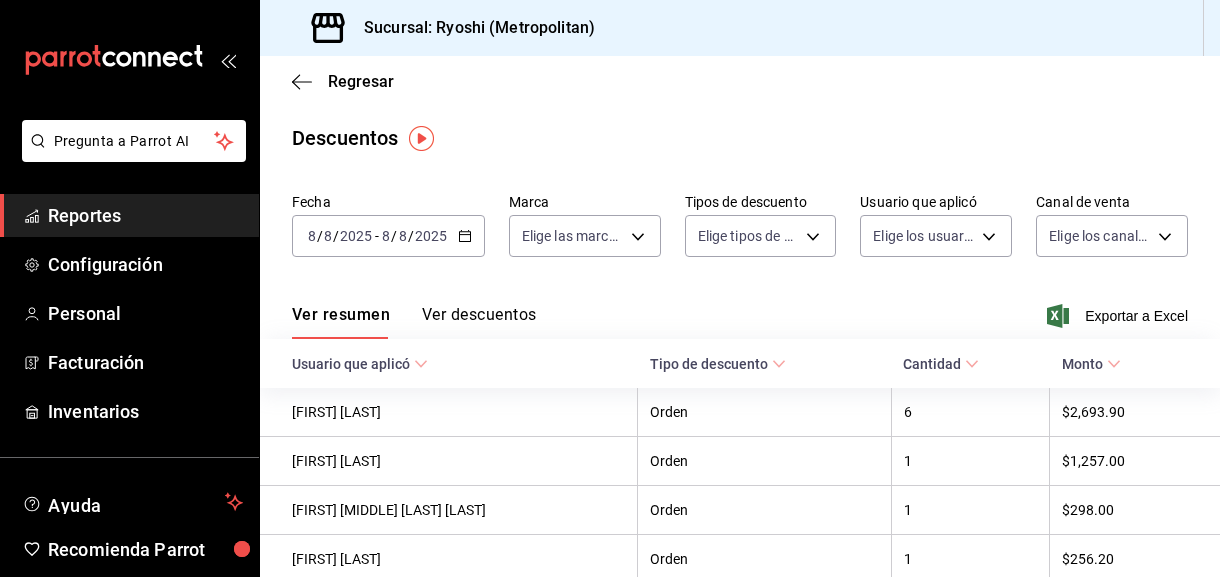 click on "2025-08-08 8 / 8 / 2025 - 2025-08-08 8 / 8 / 2025" at bounding box center [388, 236] 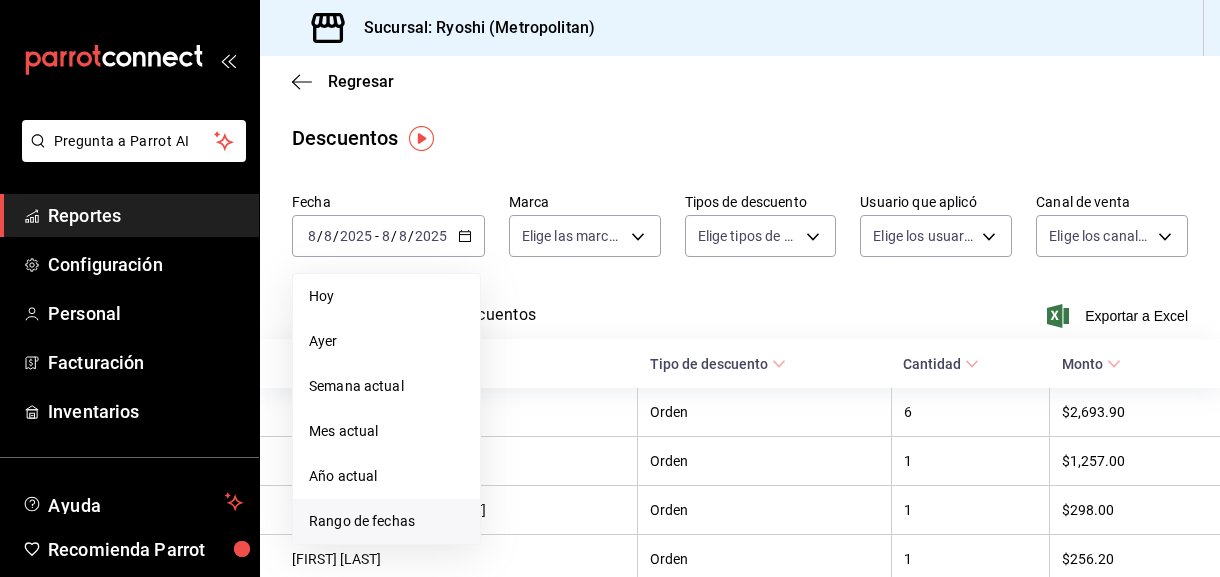 click on "Rango de fechas" at bounding box center [386, 521] 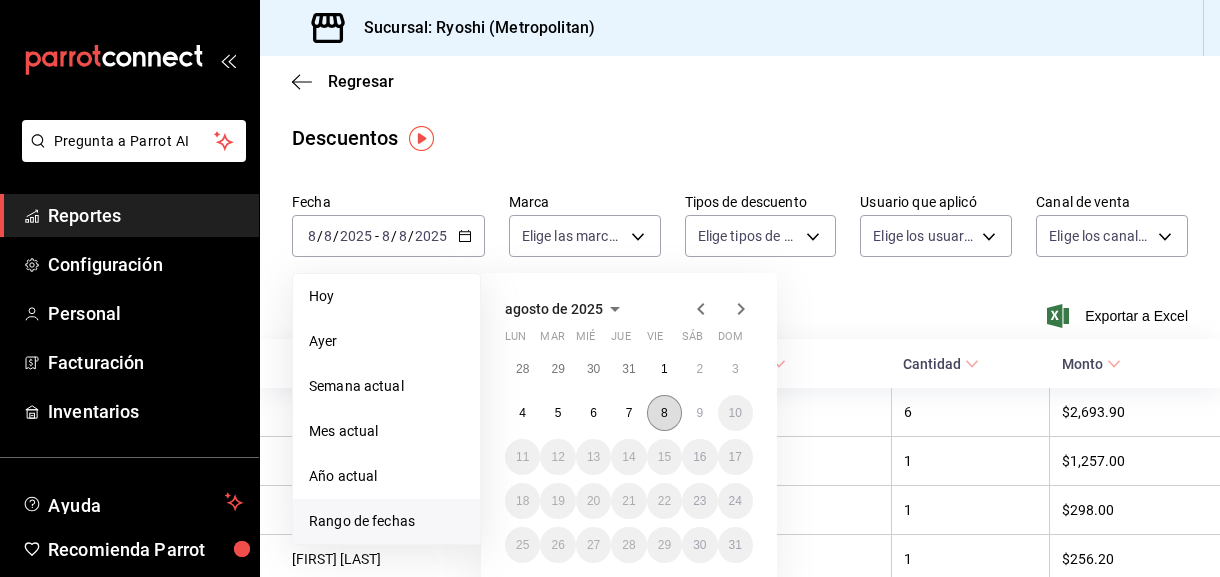 click on "8" at bounding box center (664, 413) 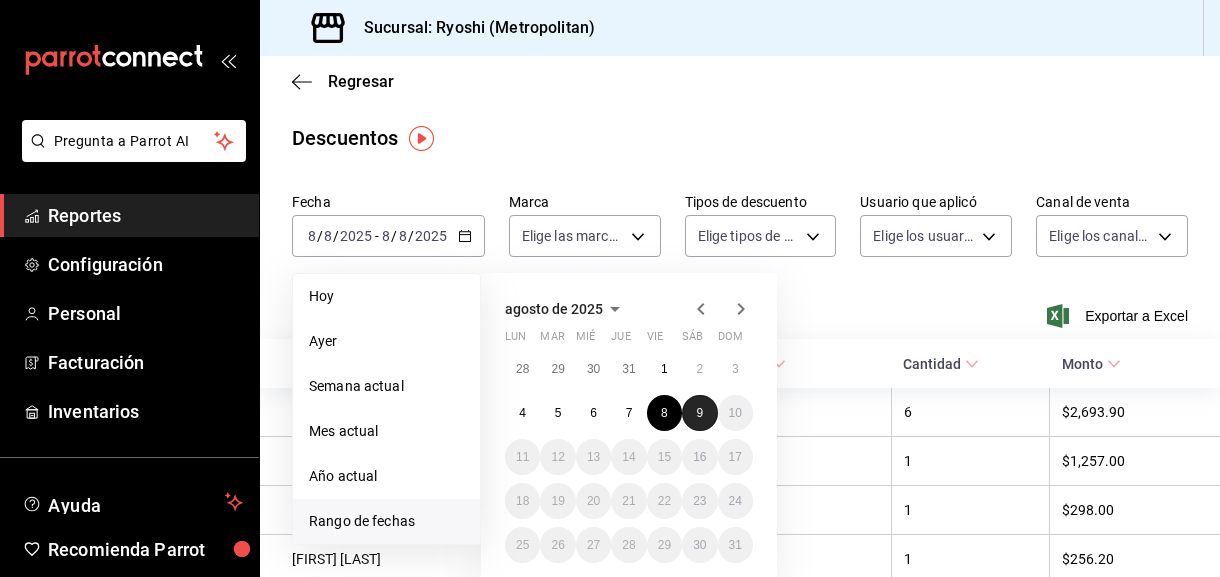 click on "9" at bounding box center [699, 413] 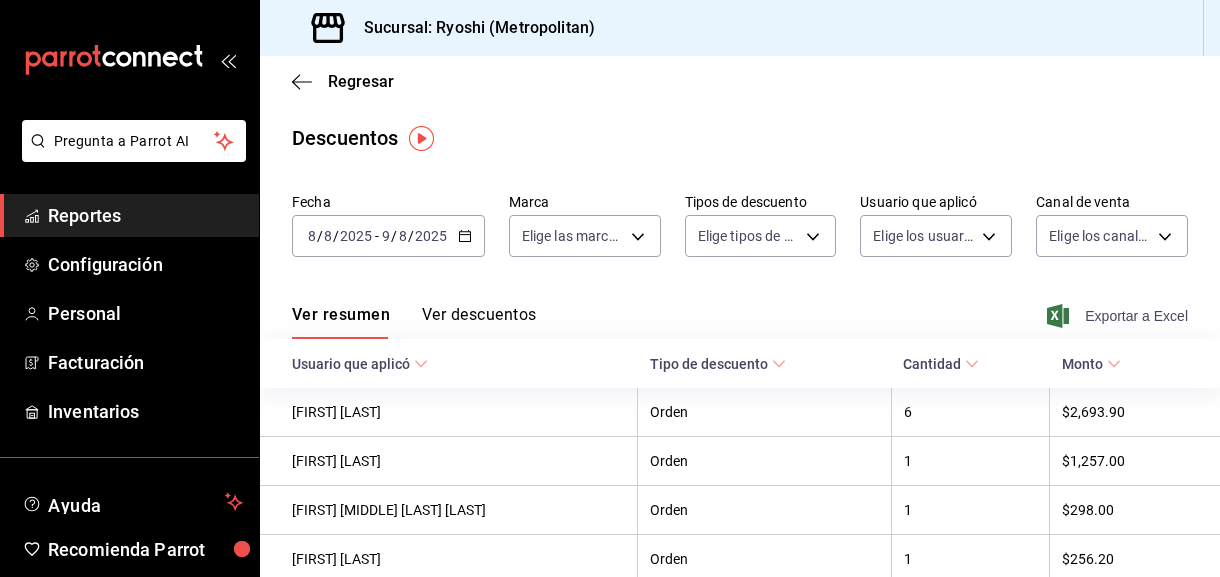click on "Exportar a Excel" at bounding box center [1119, 316] 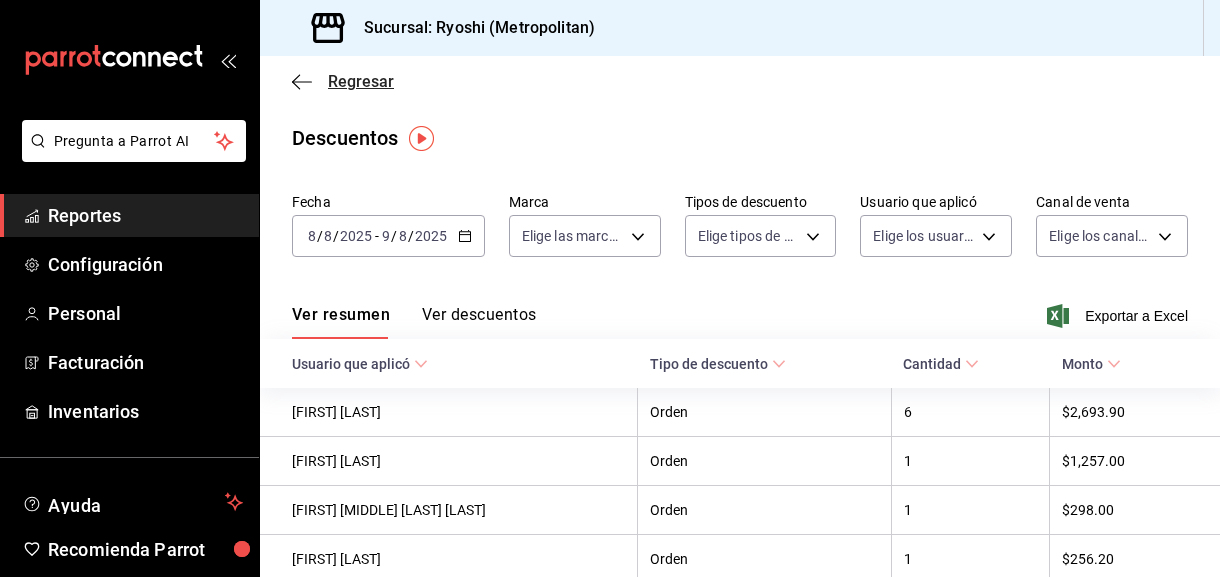 click 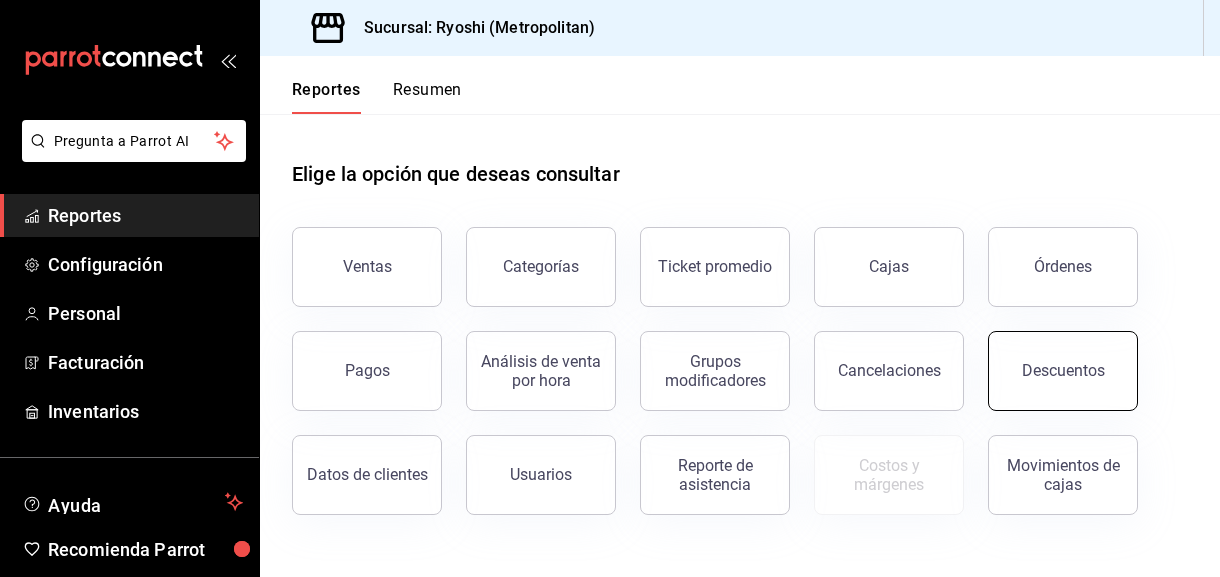 click on "Descuentos" at bounding box center [1063, 370] 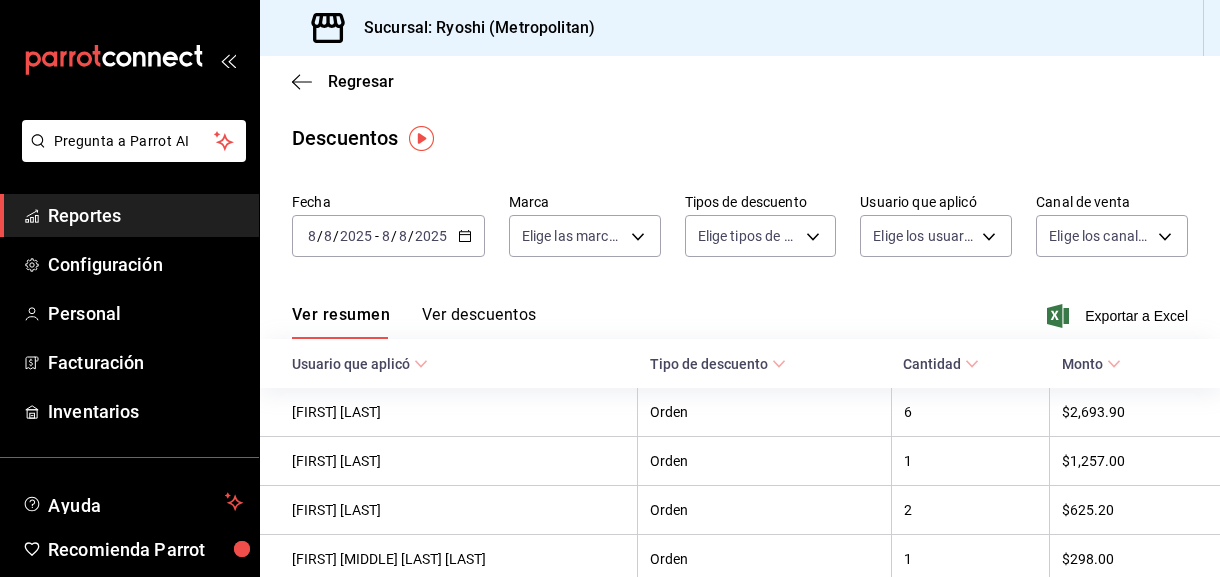 click 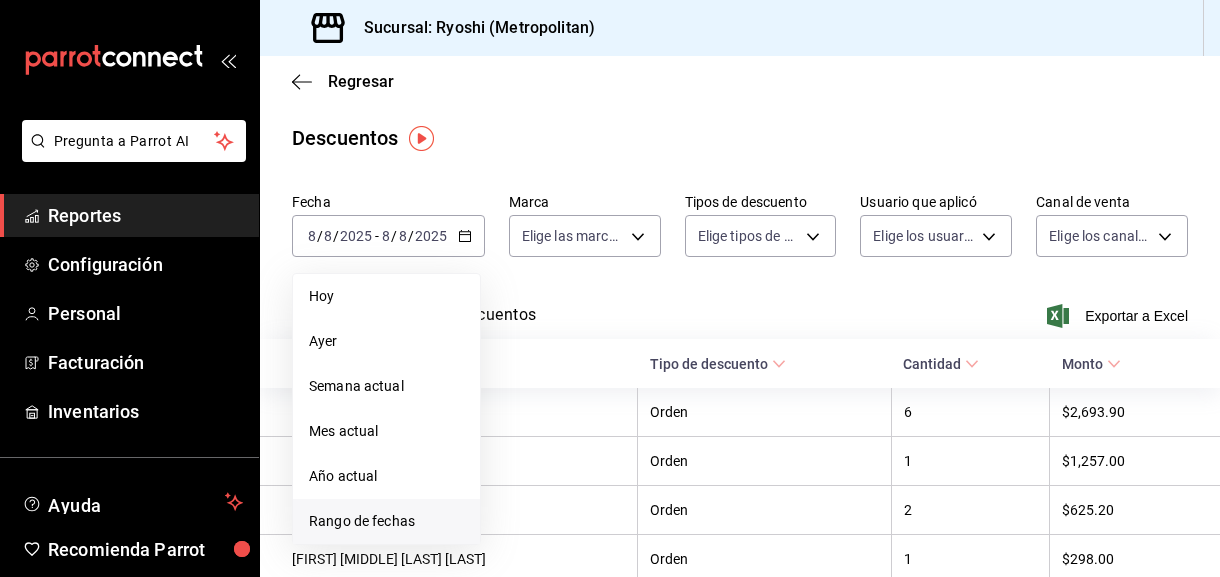 click on "Rango de fechas" at bounding box center [386, 521] 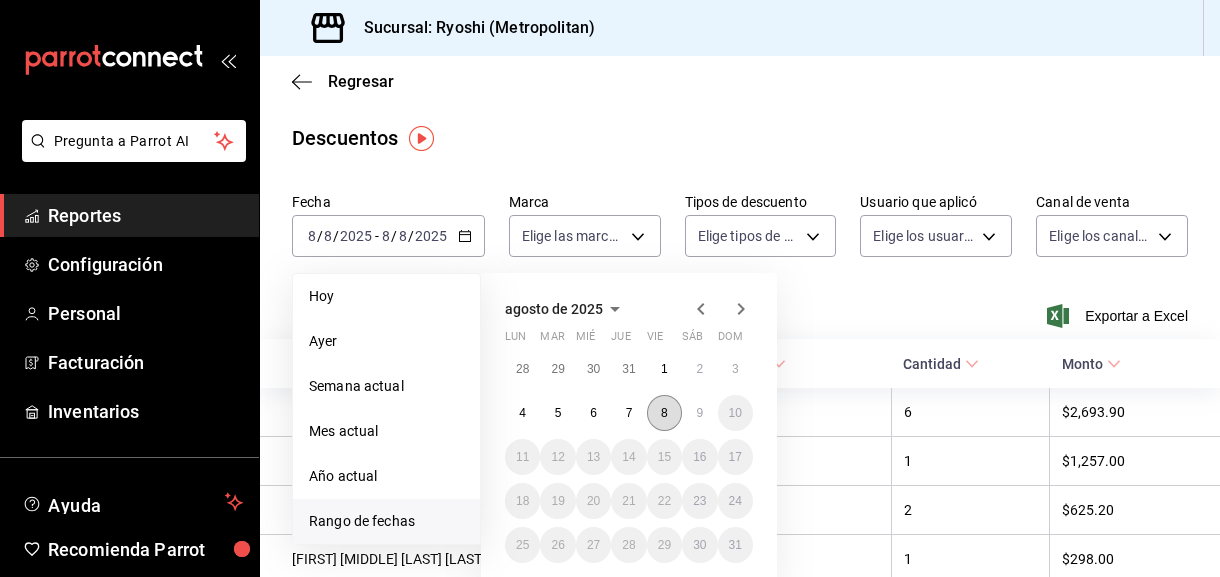 click on "8" at bounding box center [664, 413] 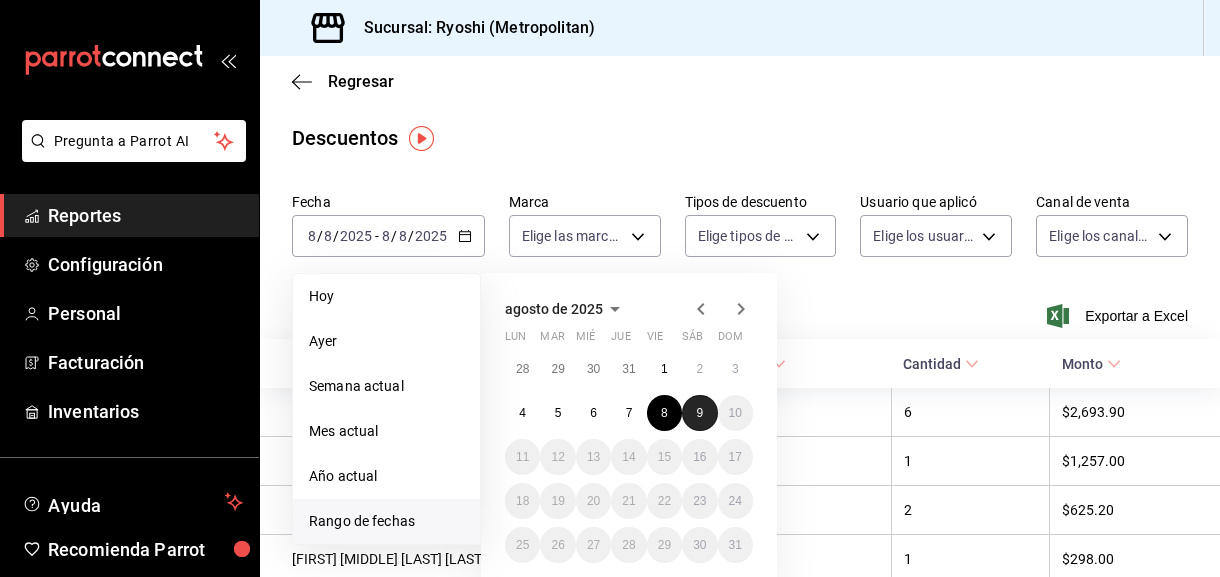 click on "9" at bounding box center (699, 413) 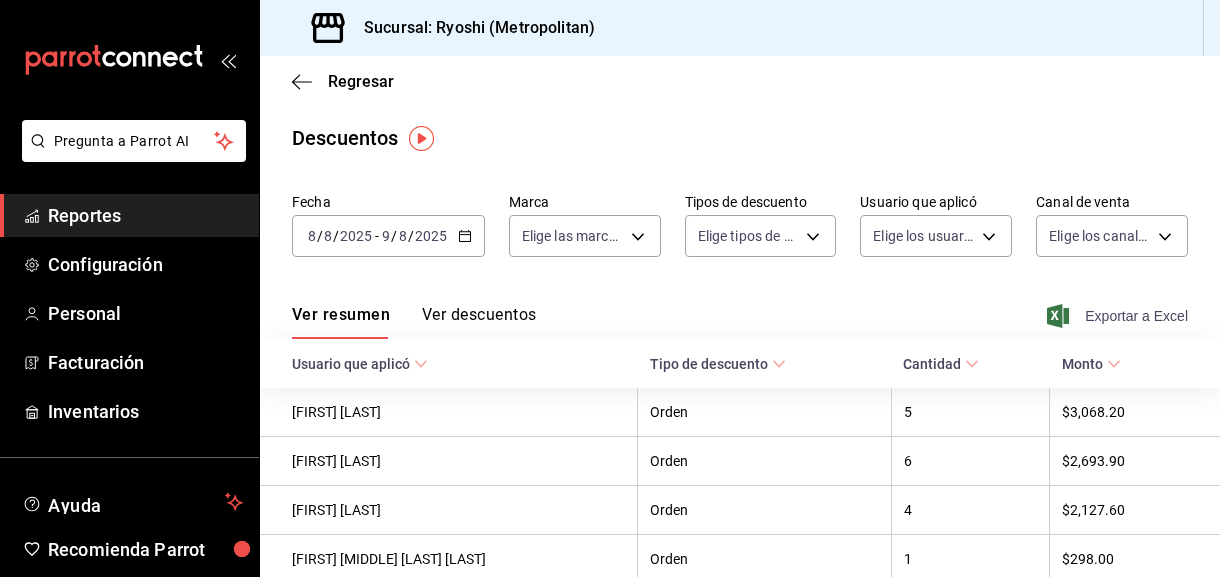 click on "Exportar a Excel" at bounding box center (1119, 316) 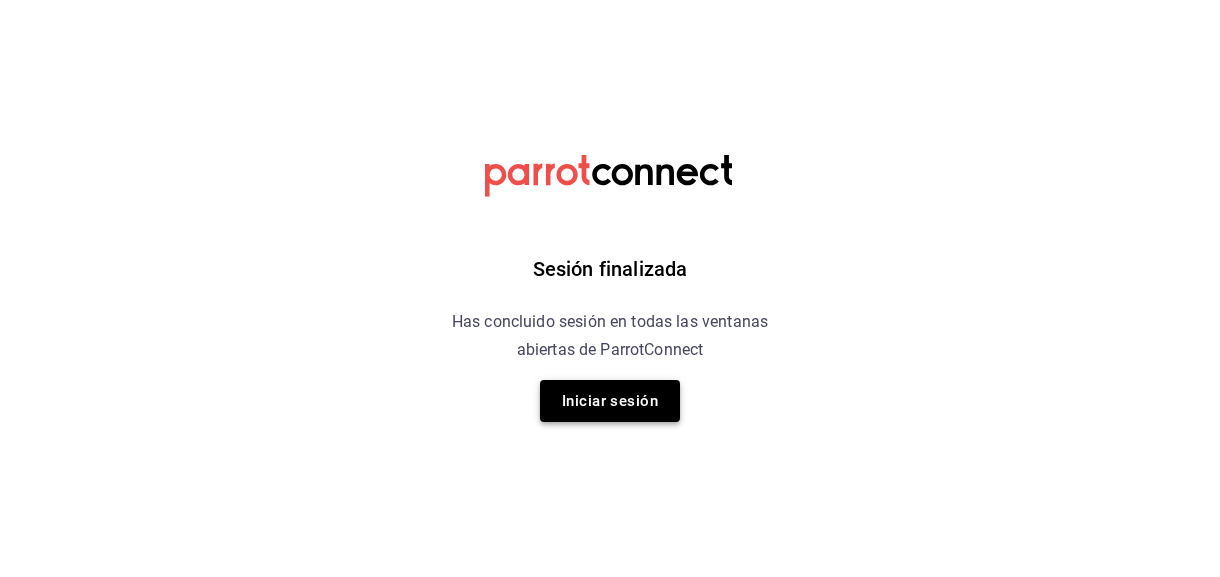 click on "Iniciar sesión" at bounding box center (610, 401) 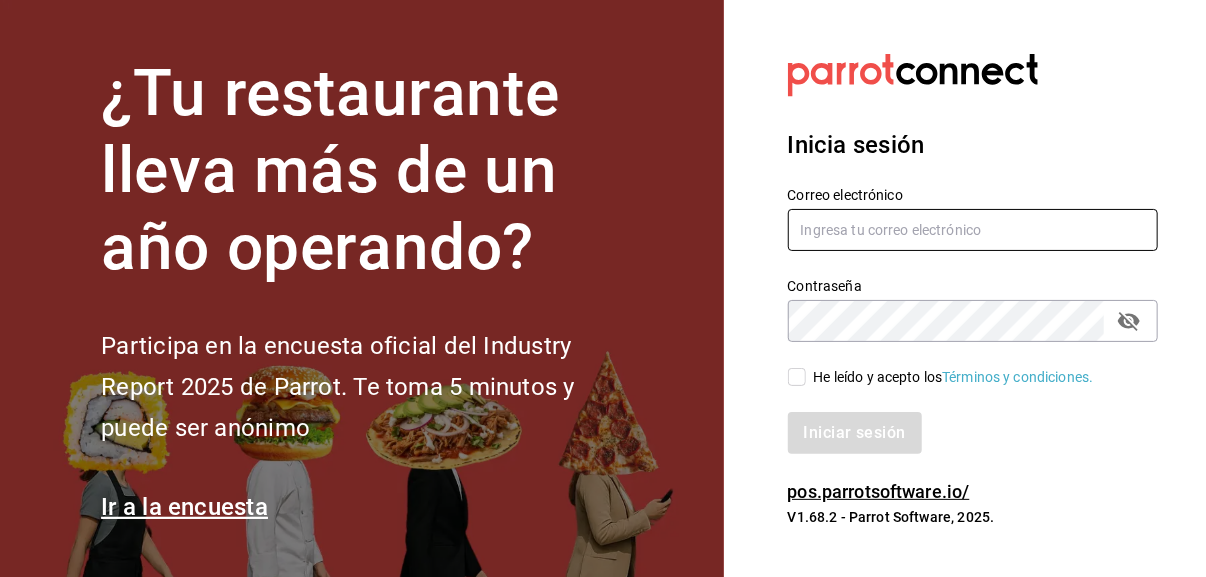 type on "eriick1017@gmail.com" 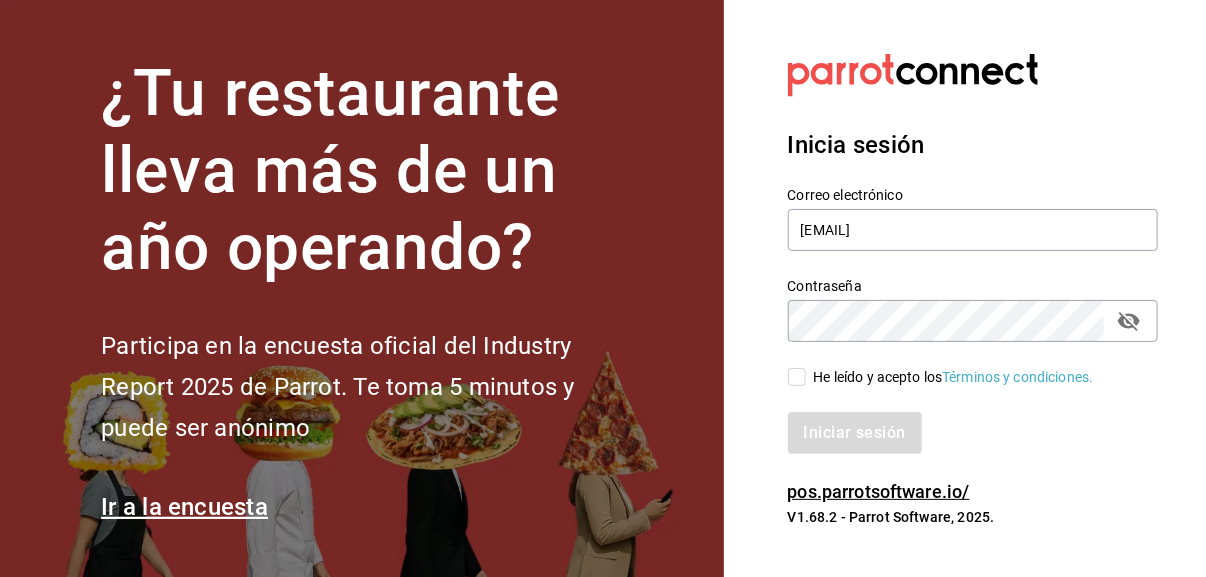 click on "He leído y acepto los  Términos y condiciones." at bounding box center (797, 377) 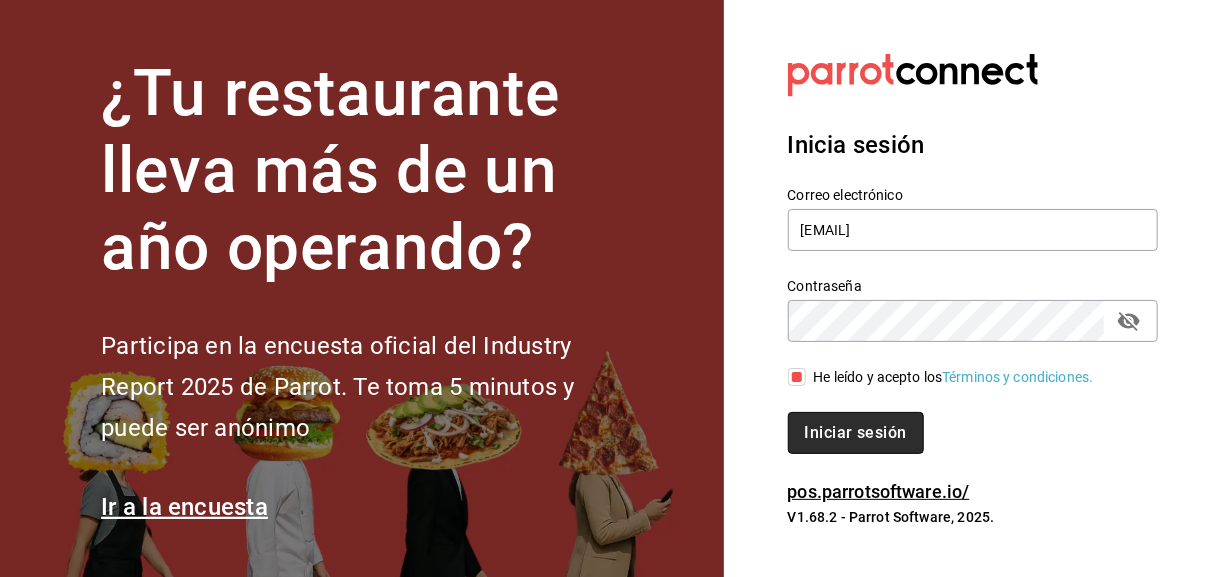 click on "Iniciar sesión" at bounding box center (856, 433) 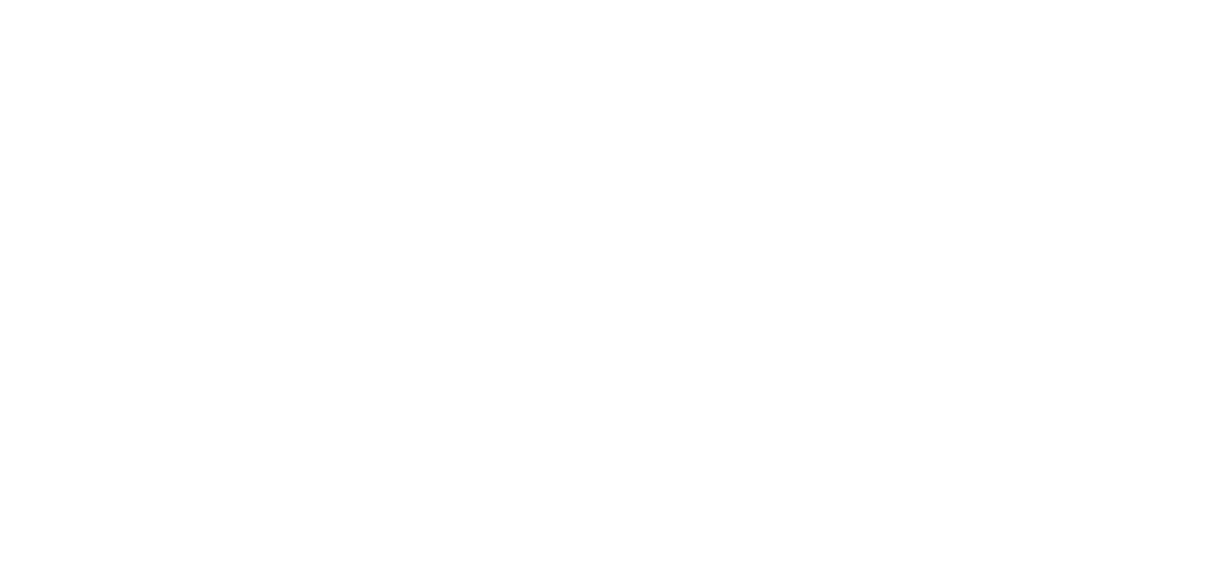 scroll, scrollTop: 0, scrollLeft: 0, axis: both 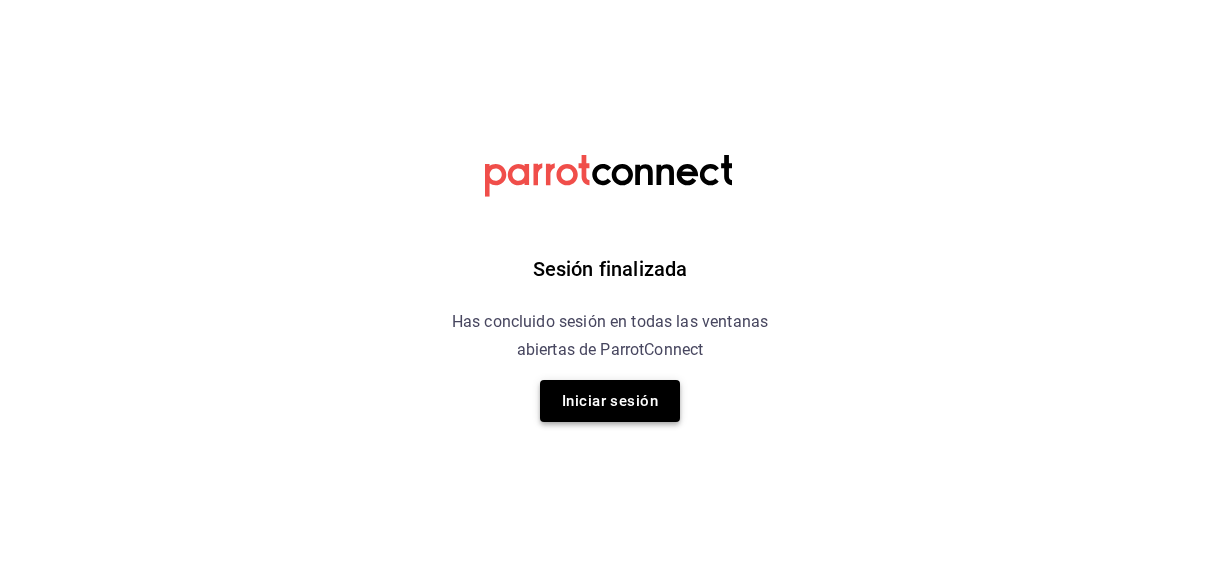click on "Iniciar sesión" at bounding box center (610, 401) 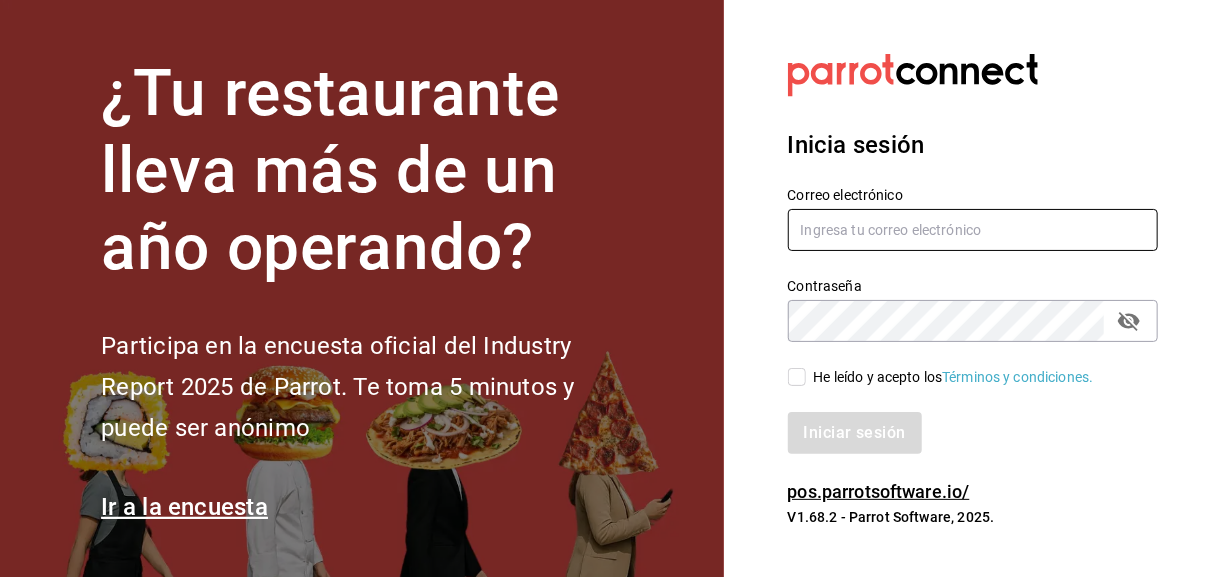 type on "eriick1017@gmail.com" 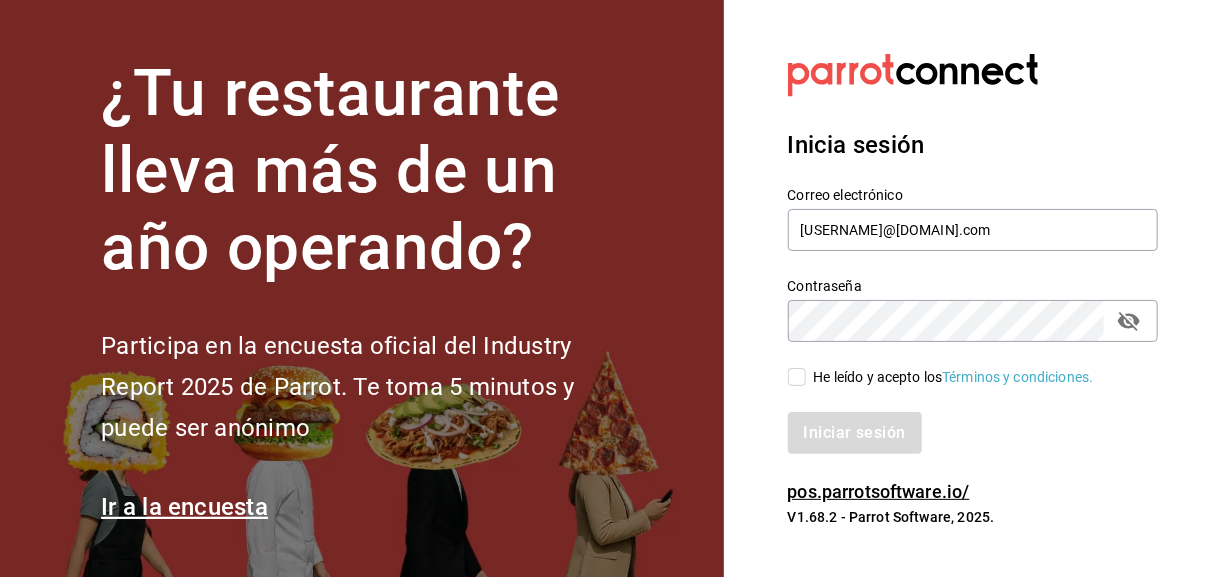 click on "He leído y acepto los  Términos y condiciones." at bounding box center (797, 377) 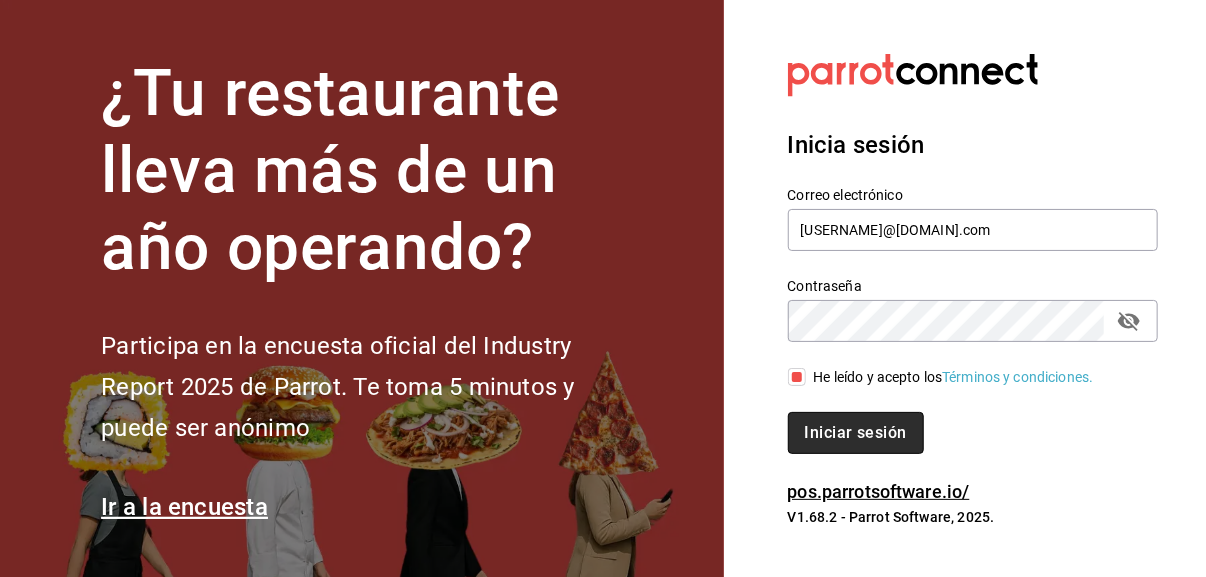 click on "Iniciar sesión" at bounding box center (856, 433) 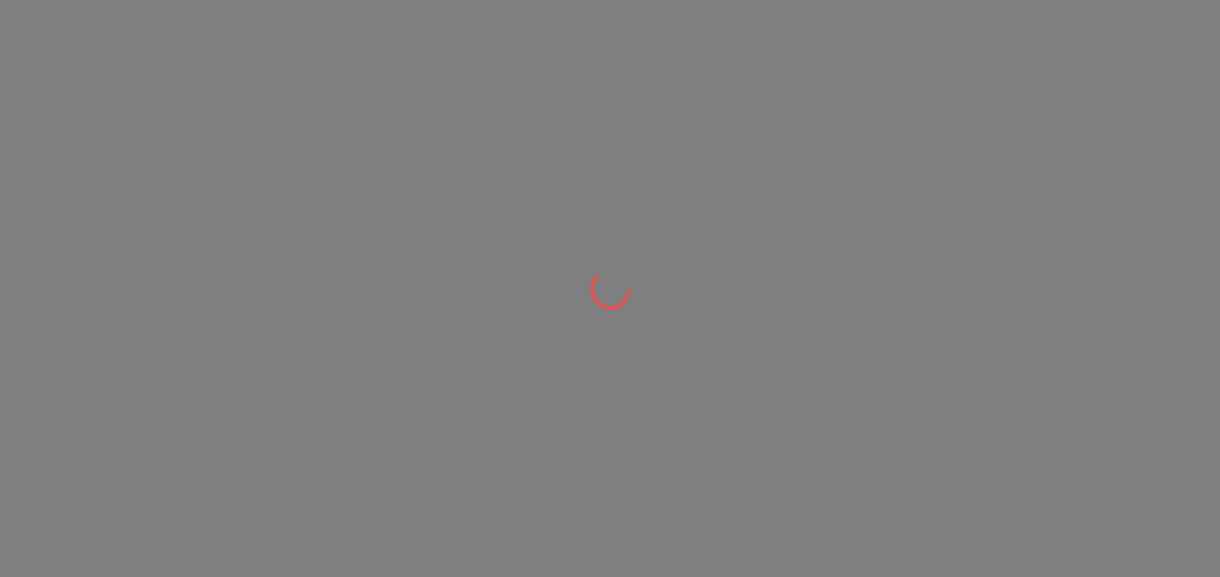 scroll, scrollTop: 0, scrollLeft: 0, axis: both 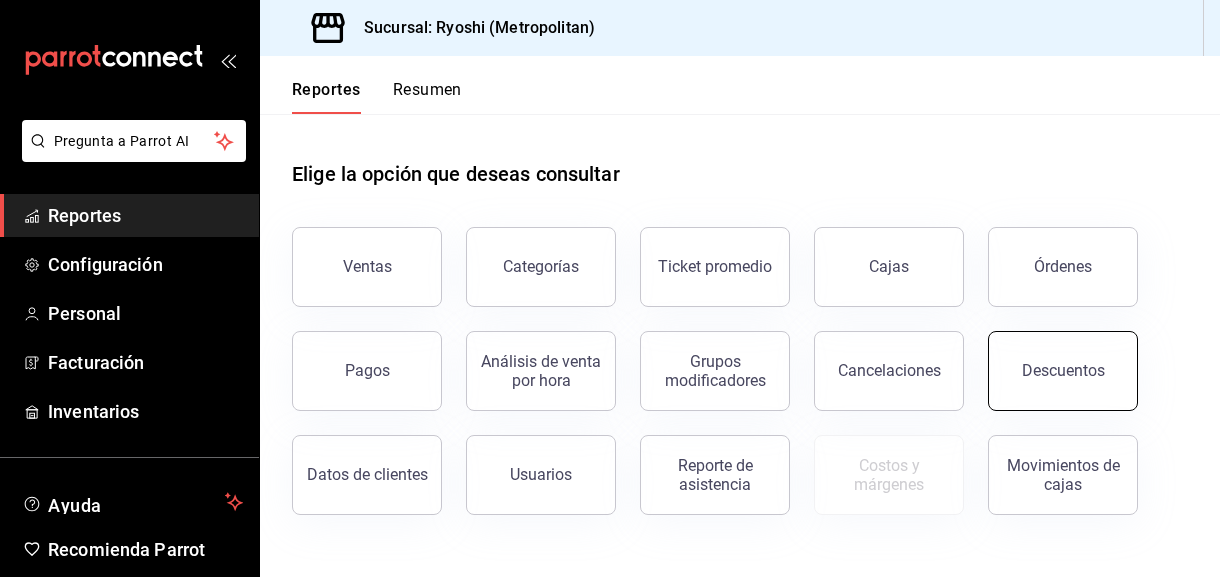 click on "Descuentos" at bounding box center [1063, 371] 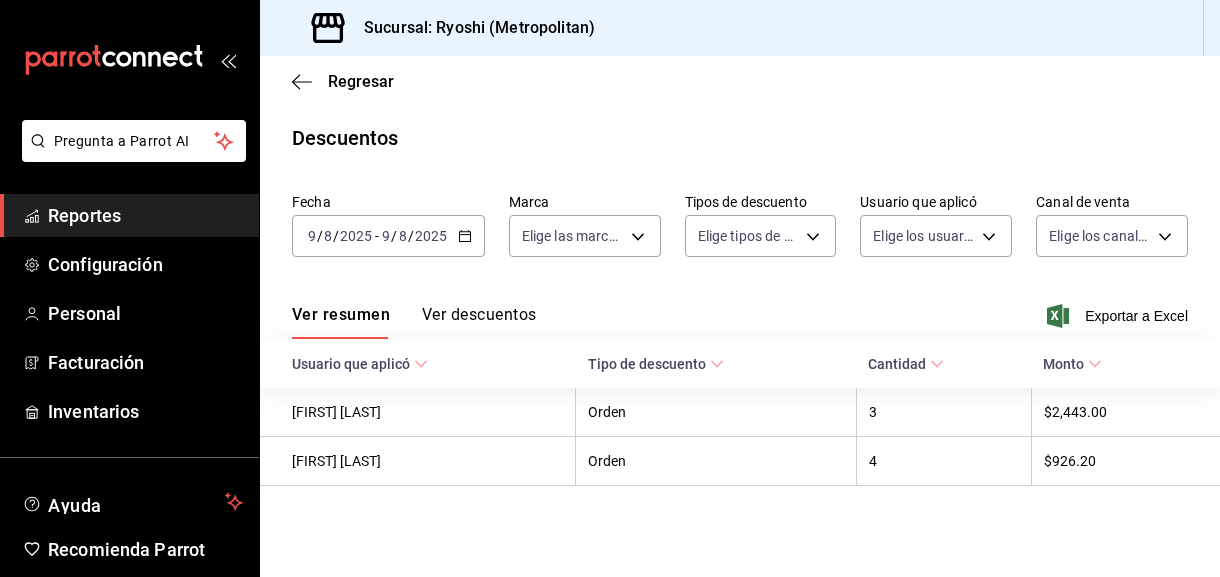 click 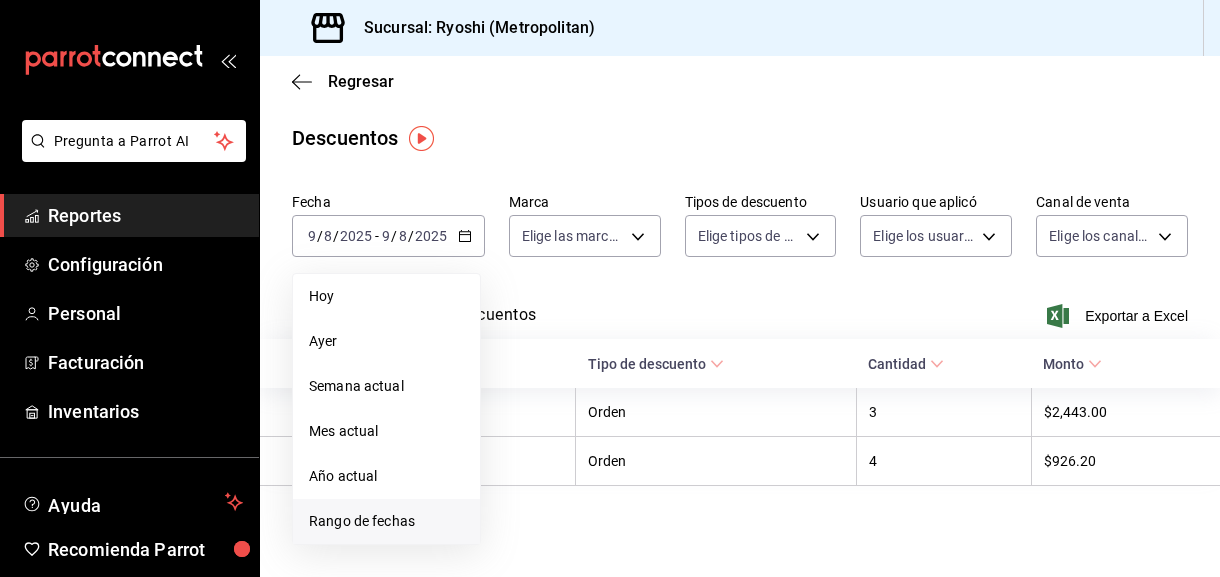 click on "Rango de fechas" at bounding box center [386, 521] 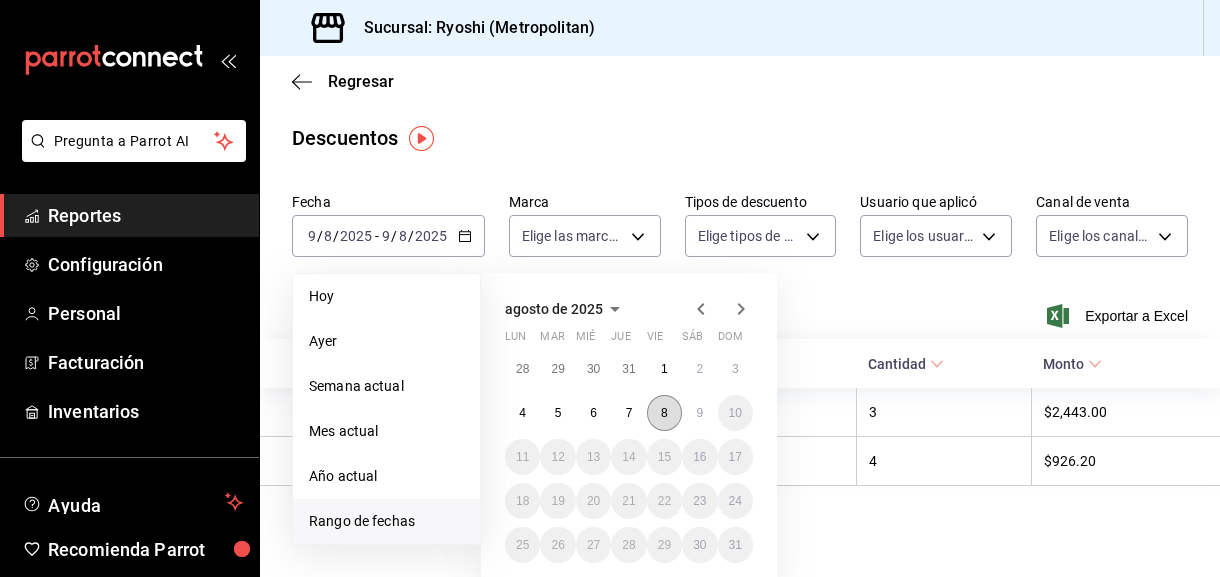 click on "8" at bounding box center (664, 413) 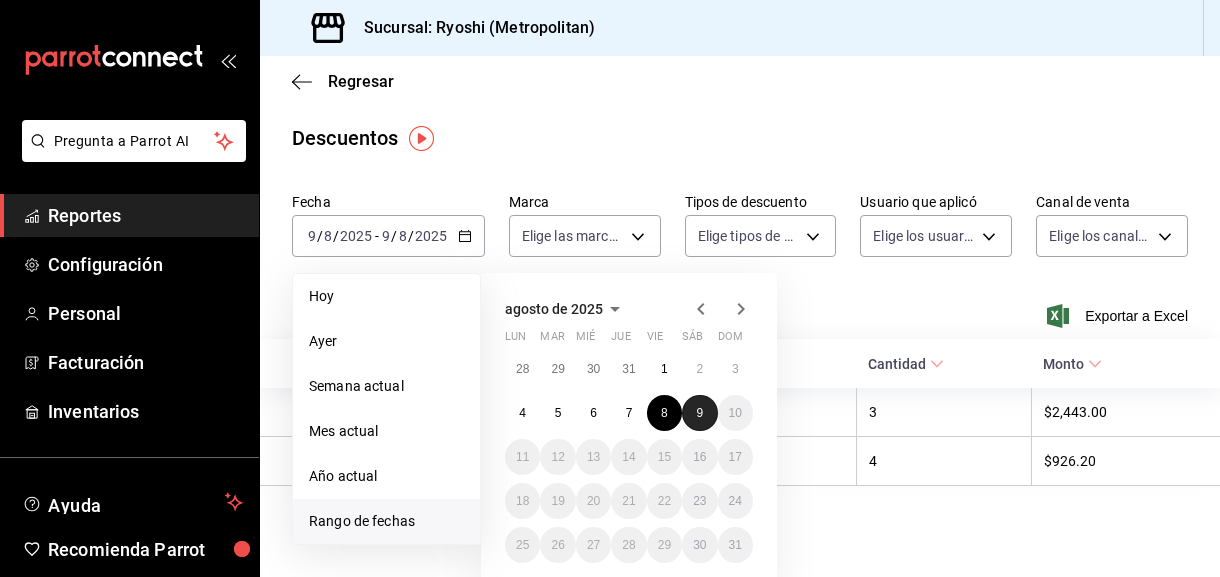 click on "9" at bounding box center (699, 413) 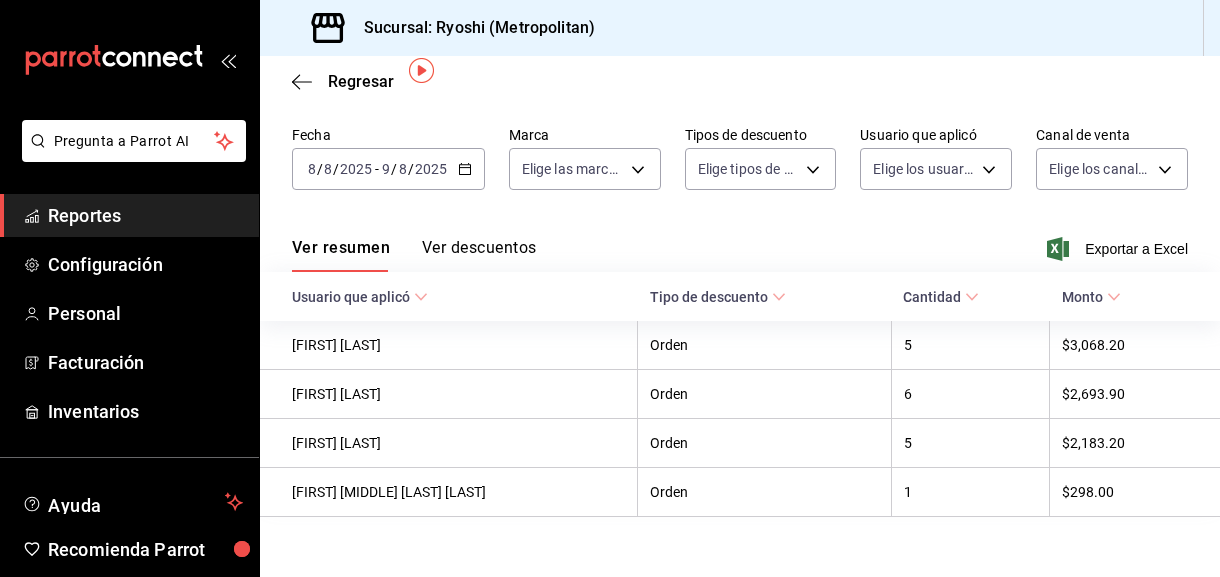 scroll, scrollTop: 92, scrollLeft: 0, axis: vertical 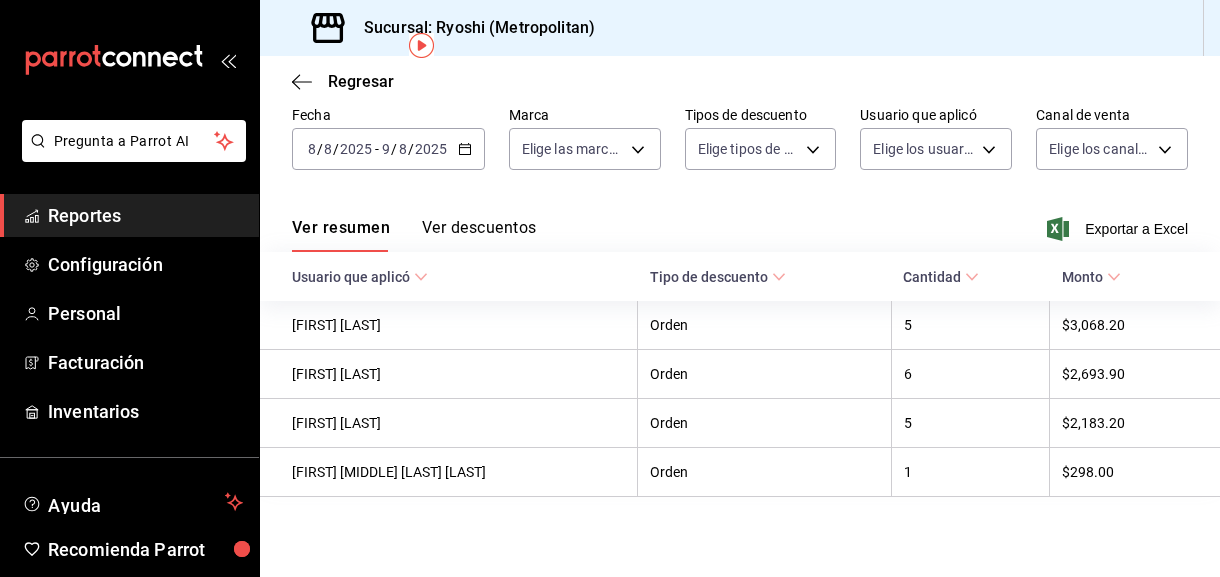 click on "Monto" at bounding box center [1091, 277] 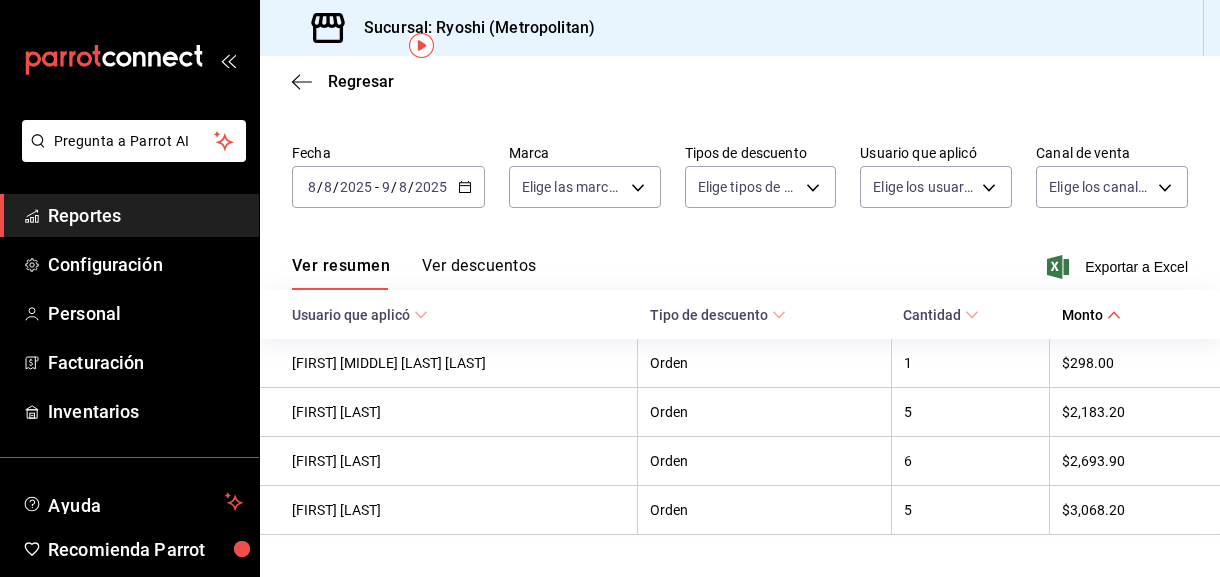 scroll, scrollTop: 92, scrollLeft: 0, axis: vertical 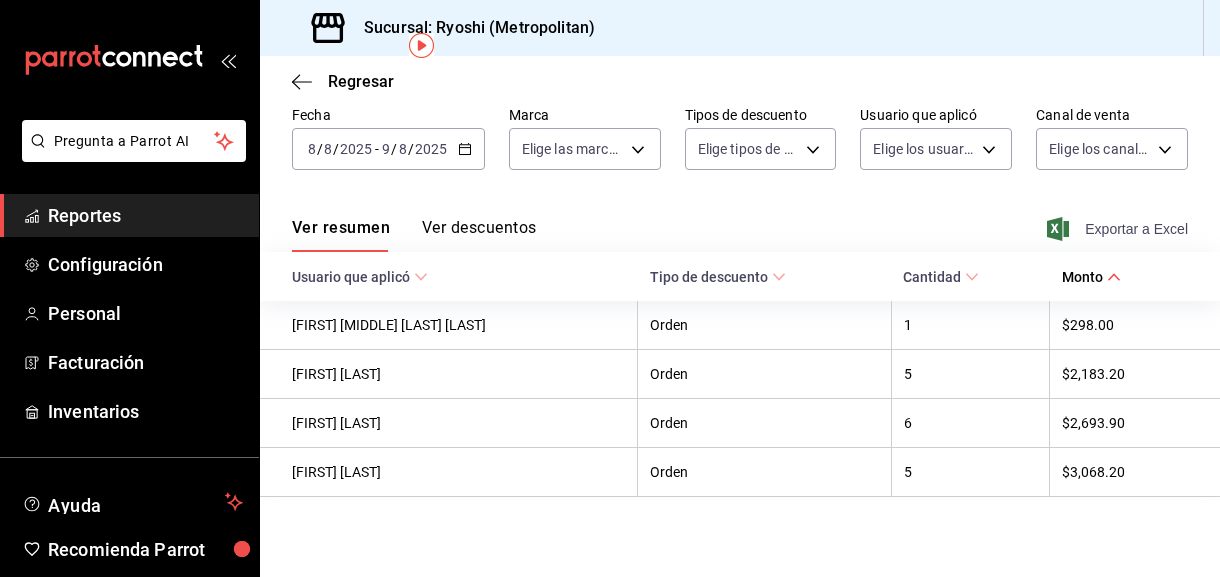 click on "Exportar a Excel" at bounding box center (1119, 229) 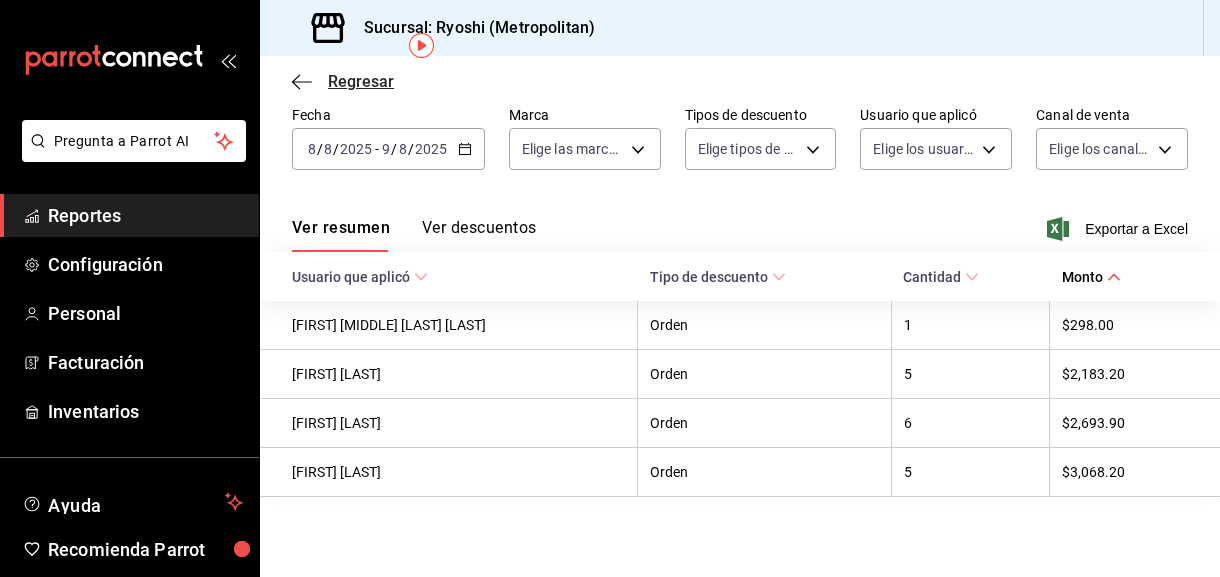 click 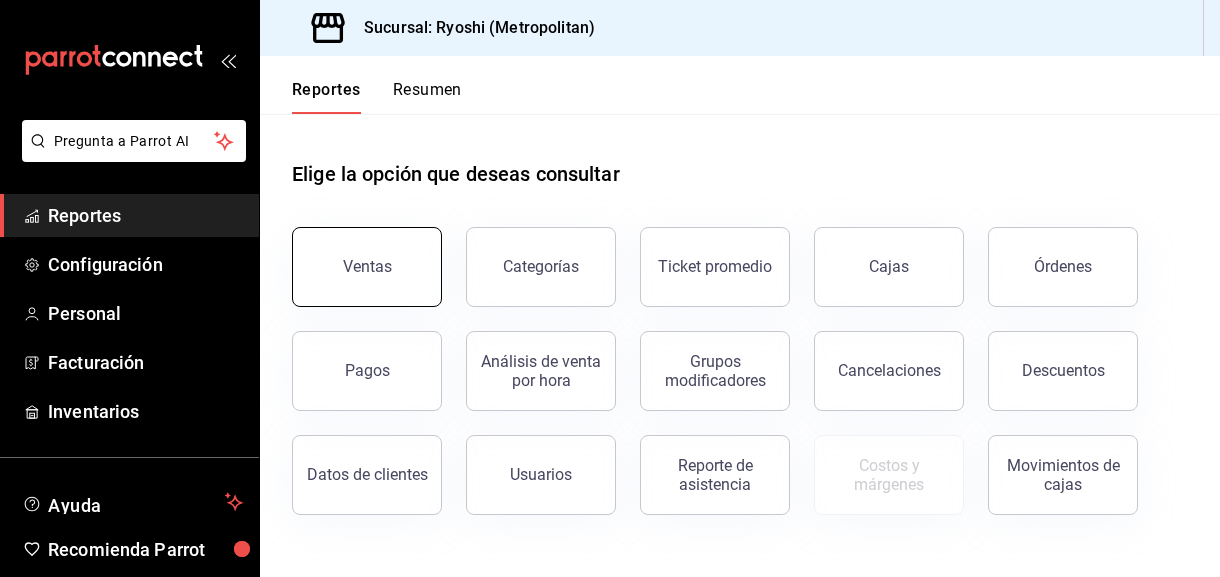click on "Ventas" at bounding box center (367, 266) 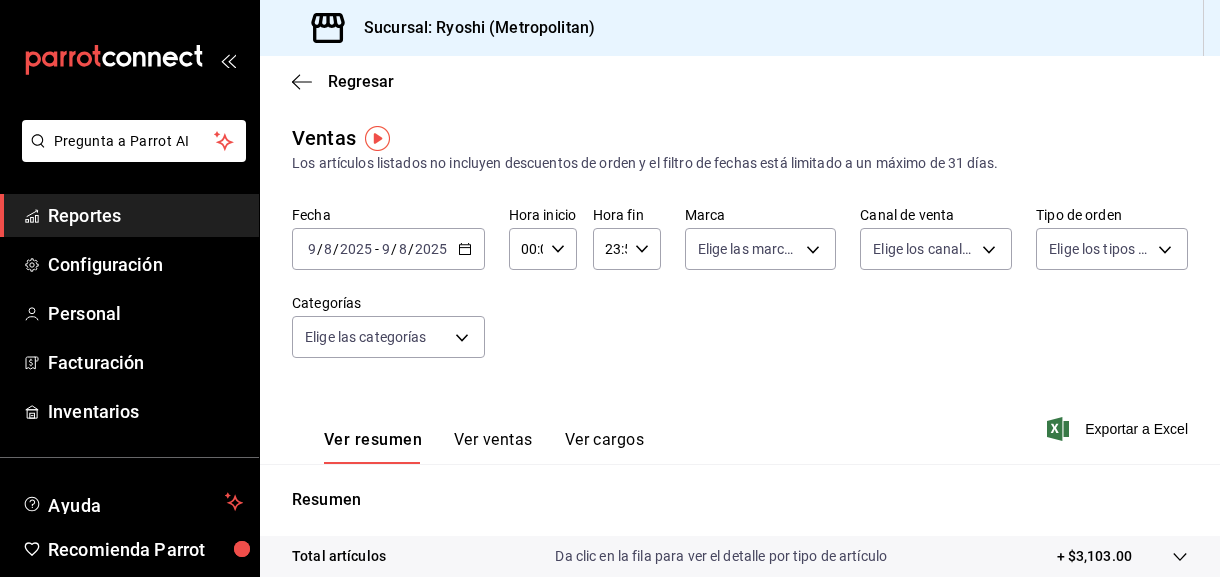 click 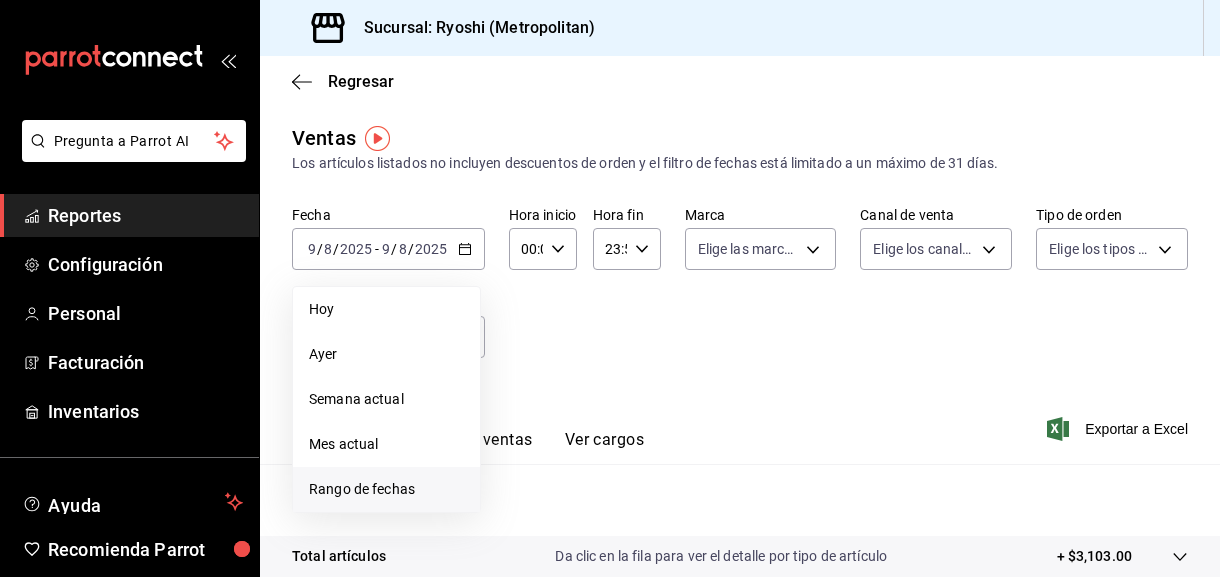 click on "Rango de fechas" at bounding box center [386, 489] 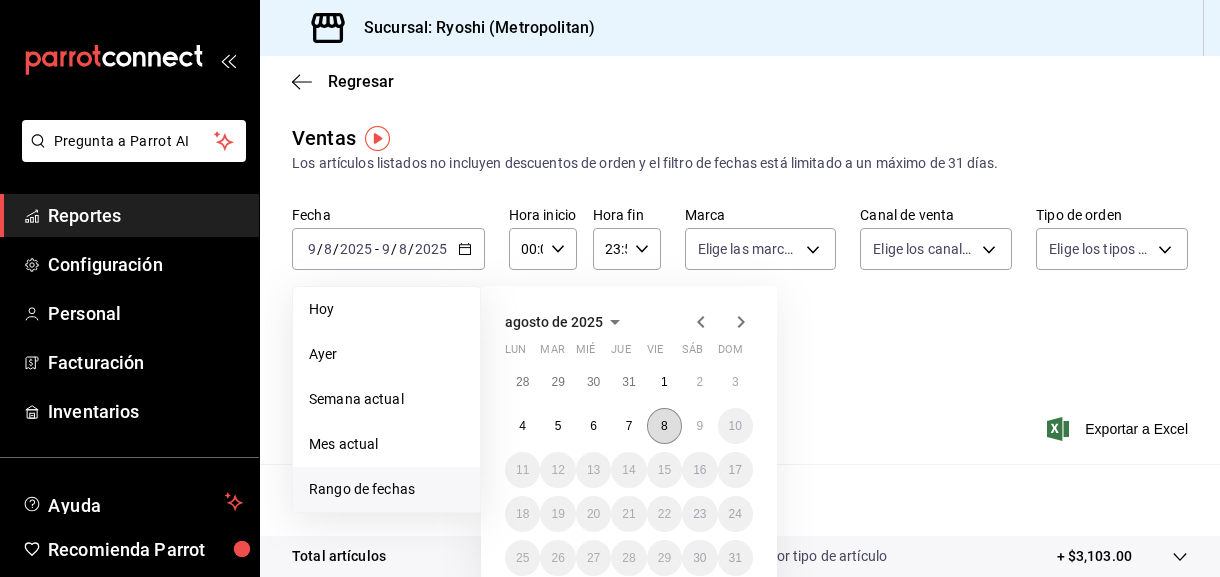 click on "8" at bounding box center (664, 426) 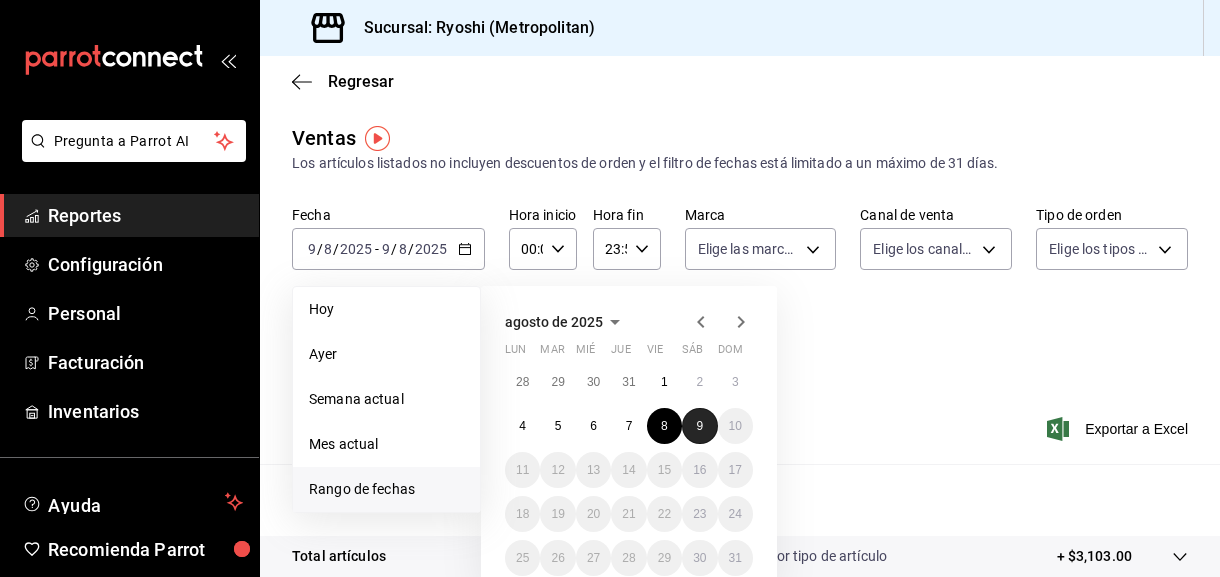 click on "9" at bounding box center [699, 426] 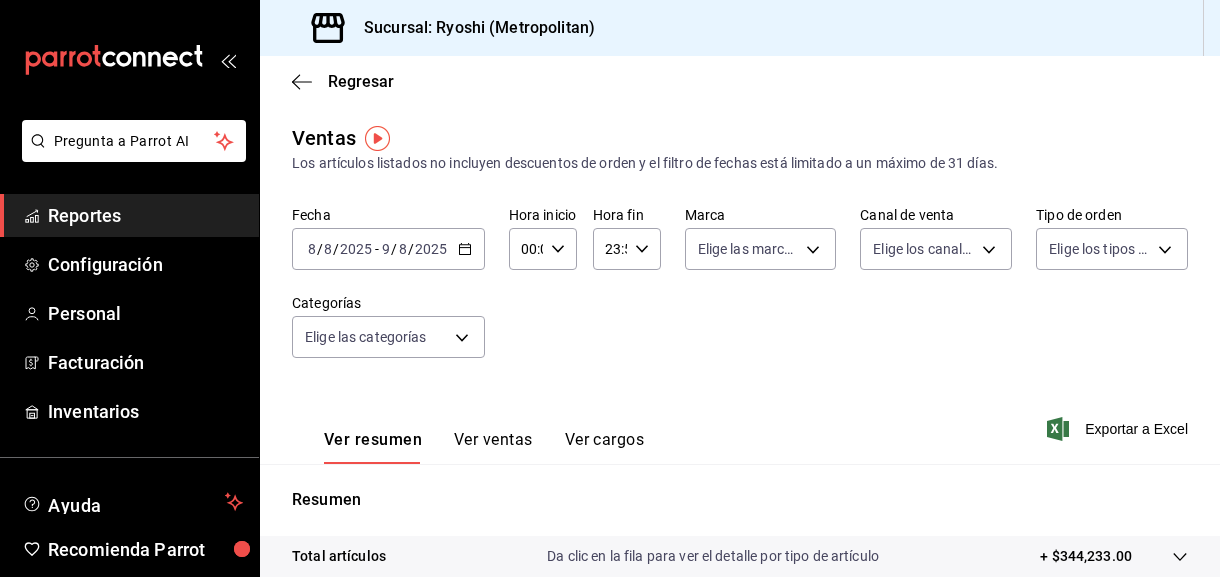 click on "00:00 Hora inicio" at bounding box center [543, 249] 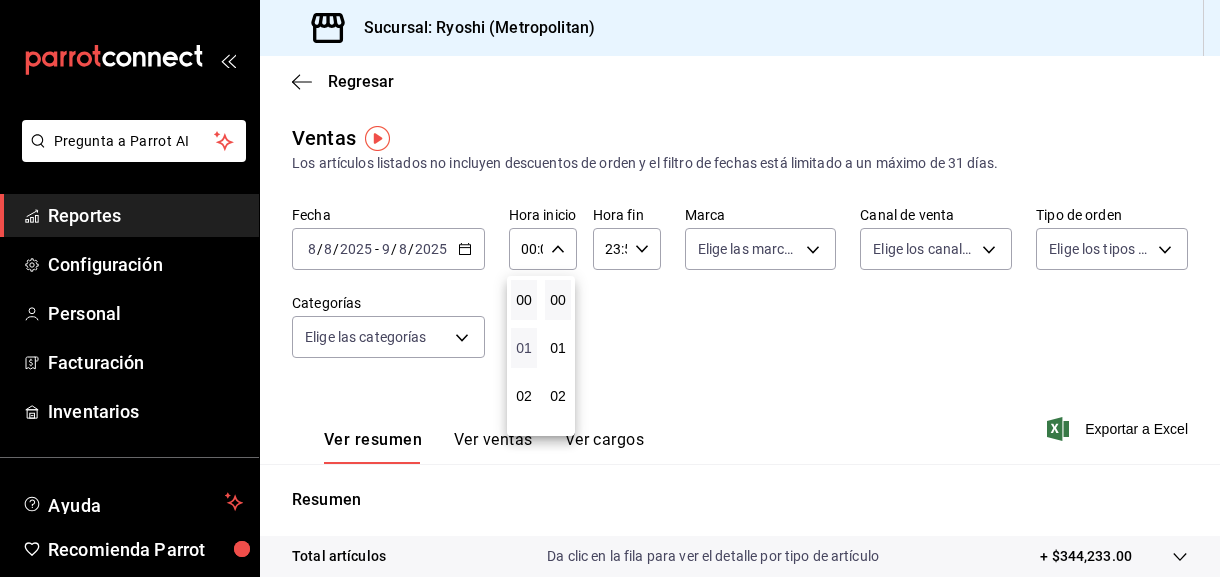 click on "01" at bounding box center (524, 348) 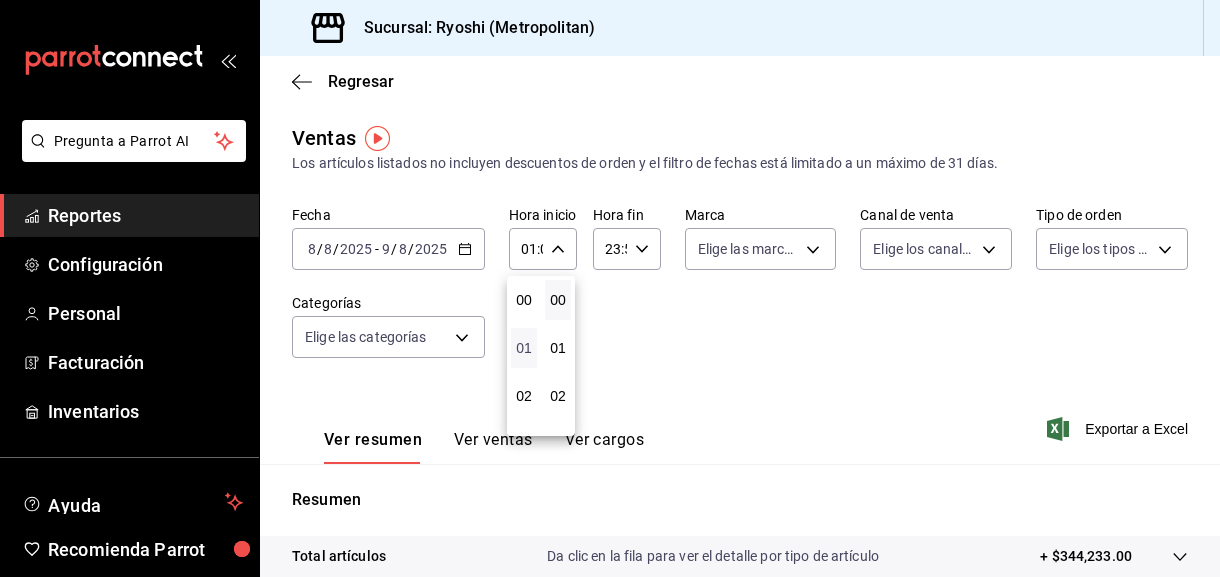type 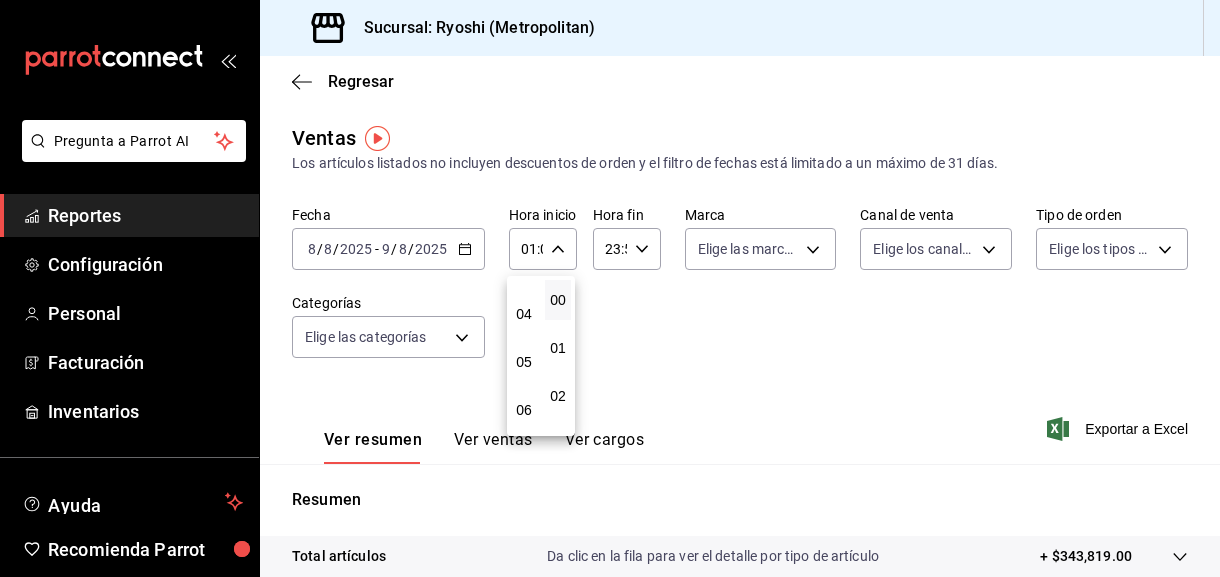 scroll, scrollTop: 181, scrollLeft: 0, axis: vertical 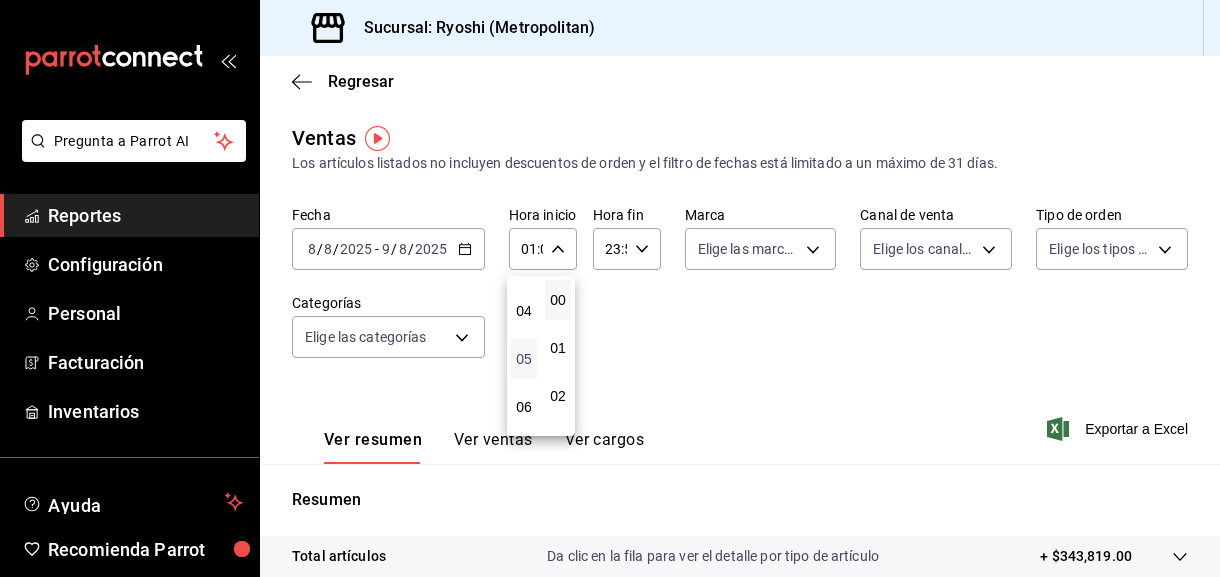 click on "05" at bounding box center (524, 359) 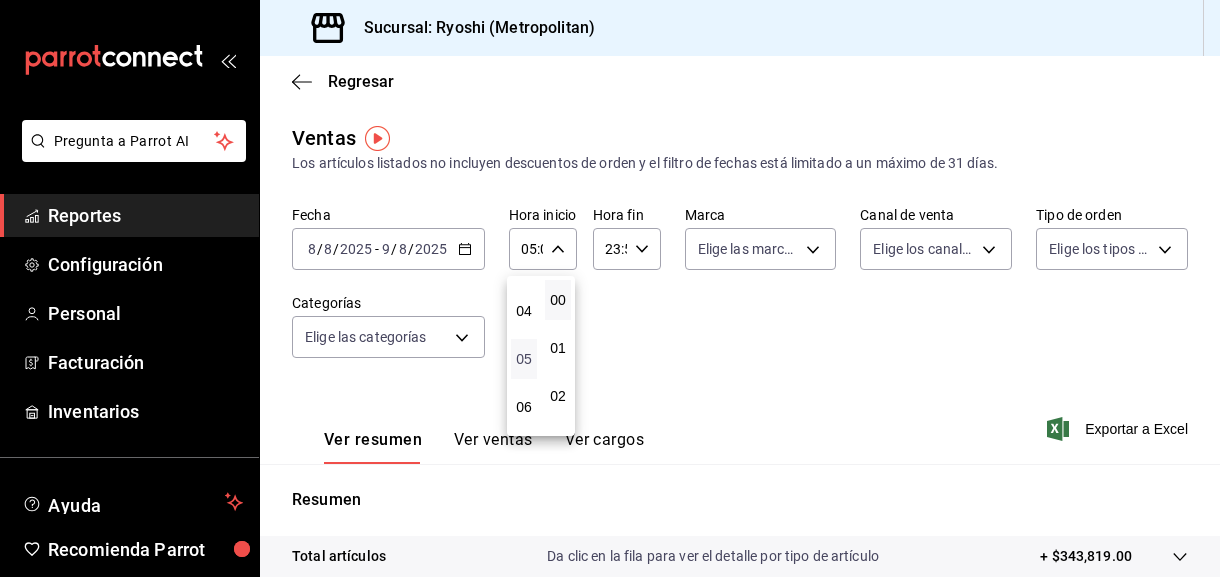 click on "05" at bounding box center [524, 359] 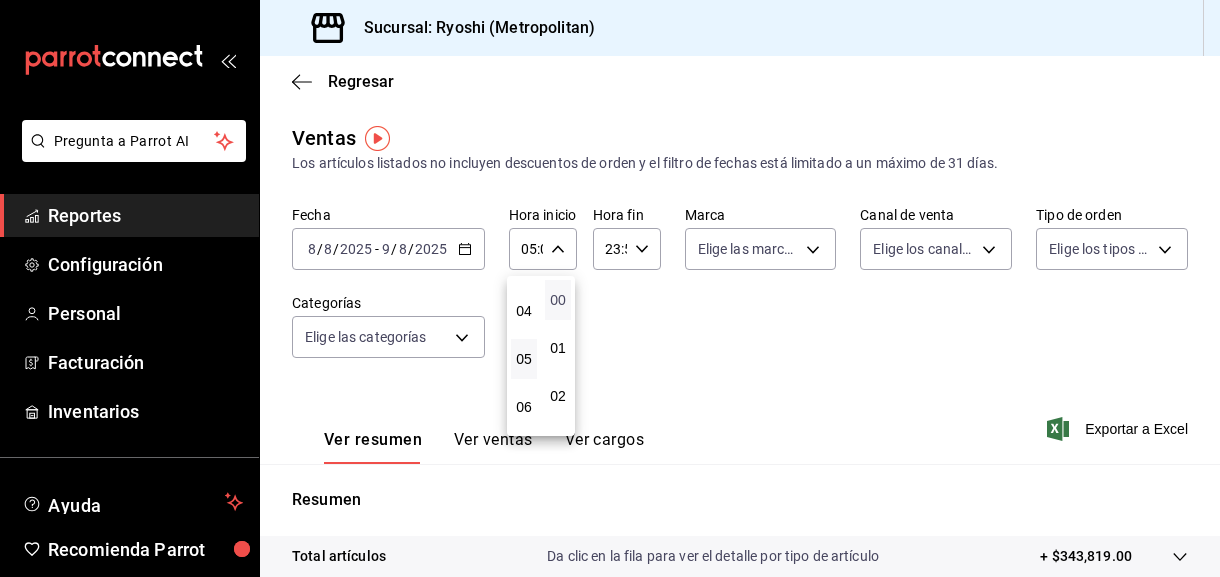 click on "00" at bounding box center [558, 300] 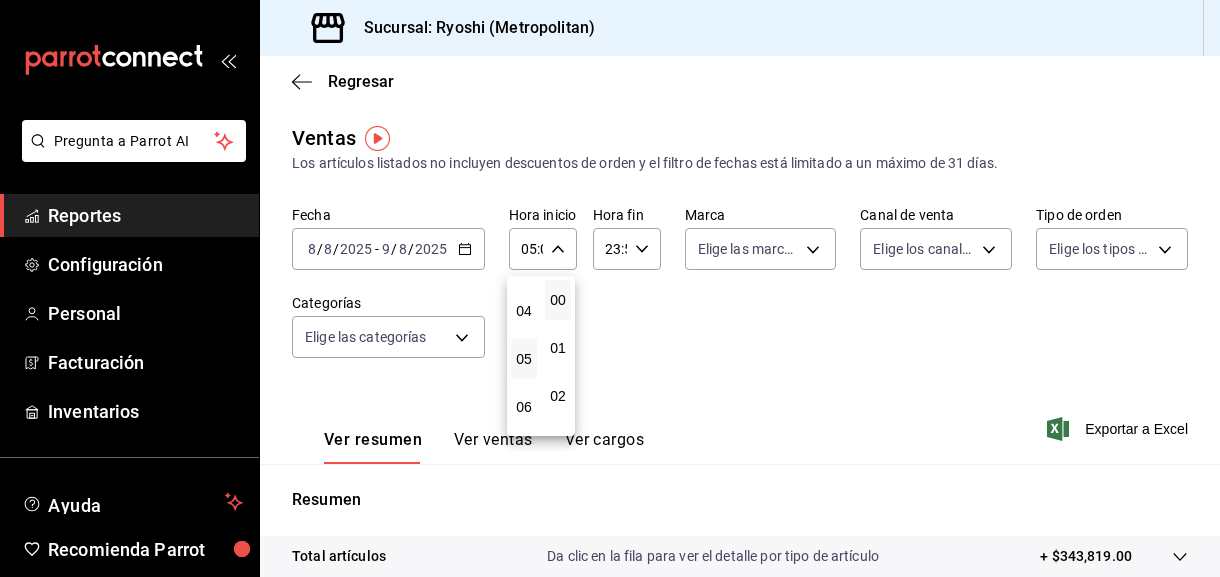 click at bounding box center [610, 288] 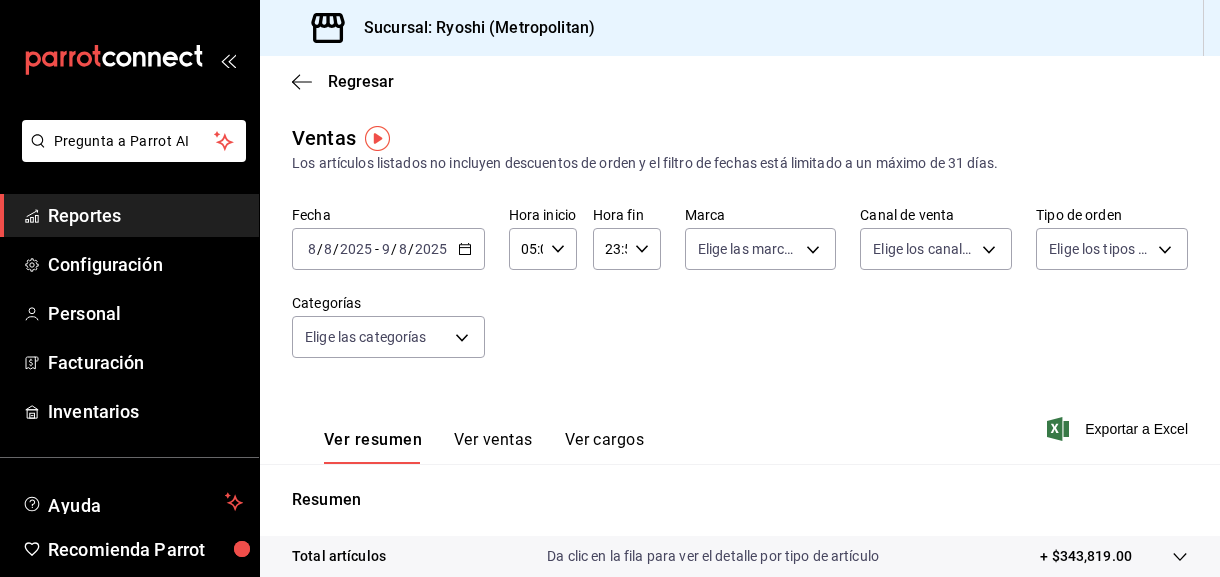 click on "23:59 Hora fin" at bounding box center (627, 249) 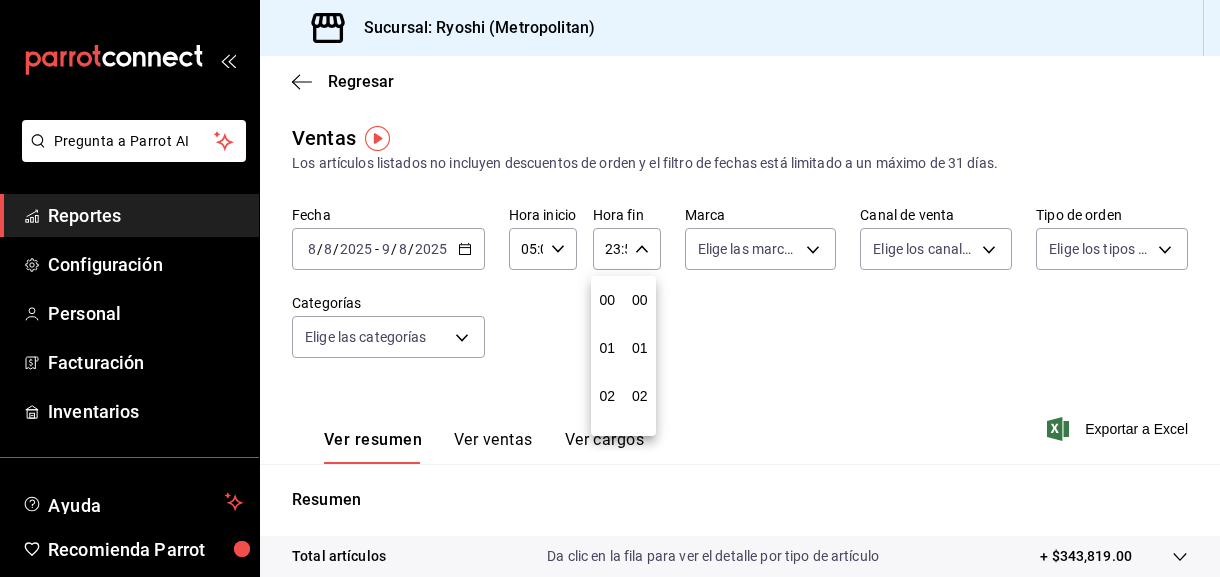 scroll, scrollTop: 1000, scrollLeft: 0, axis: vertical 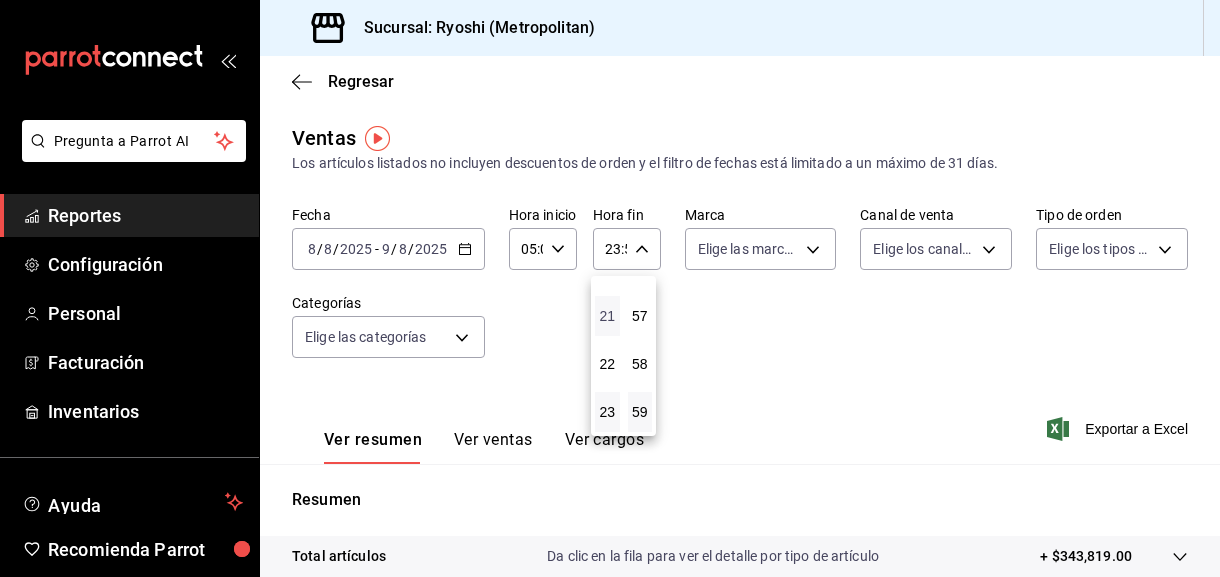 click on "21" at bounding box center (607, 316) 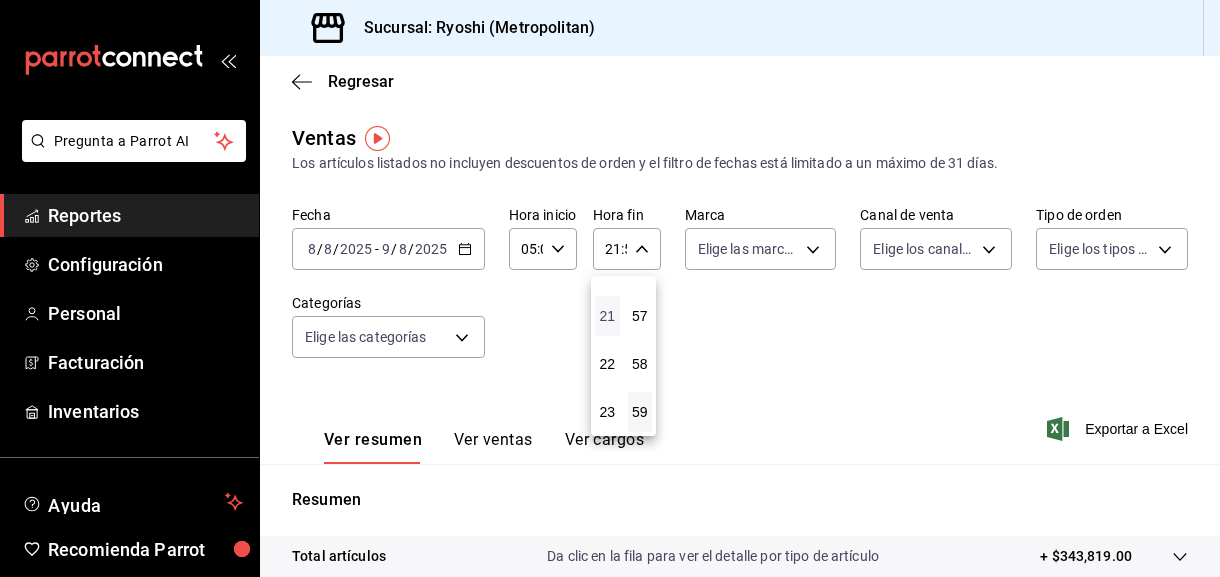 type 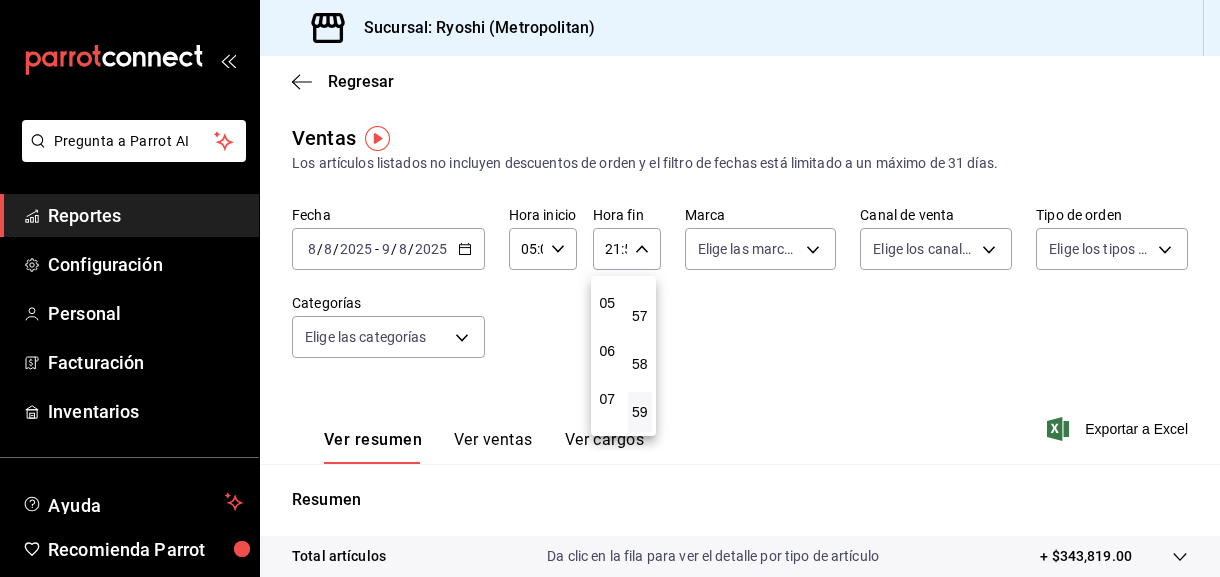 scroll, scrollTop: 236, scrollLeft: 0, axis: vertical 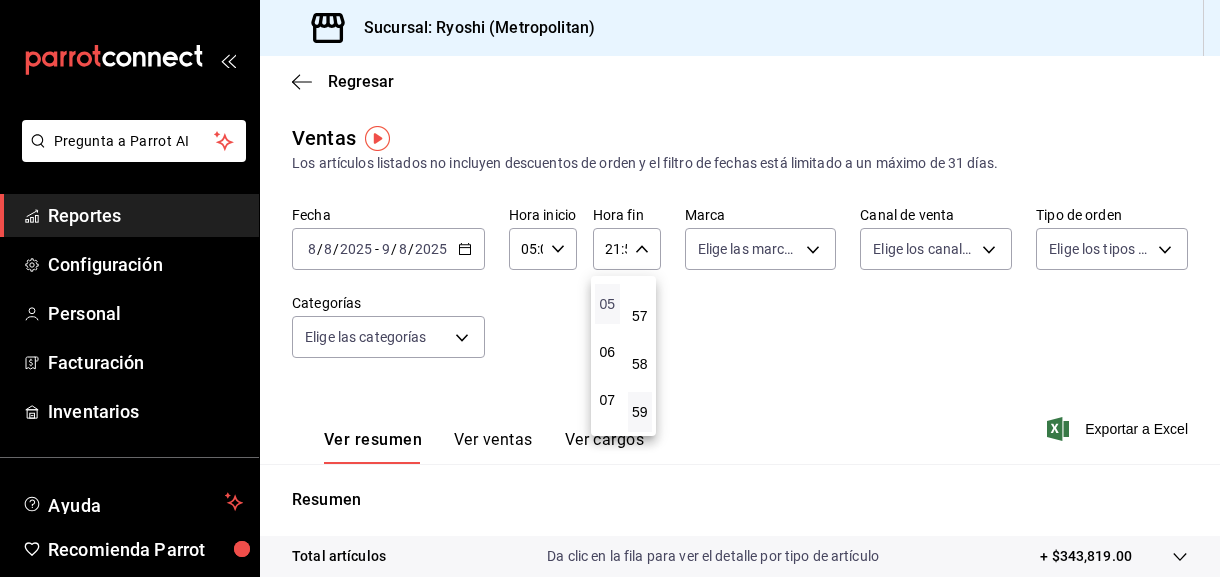 click on "05" at bounding box center (607, 304) 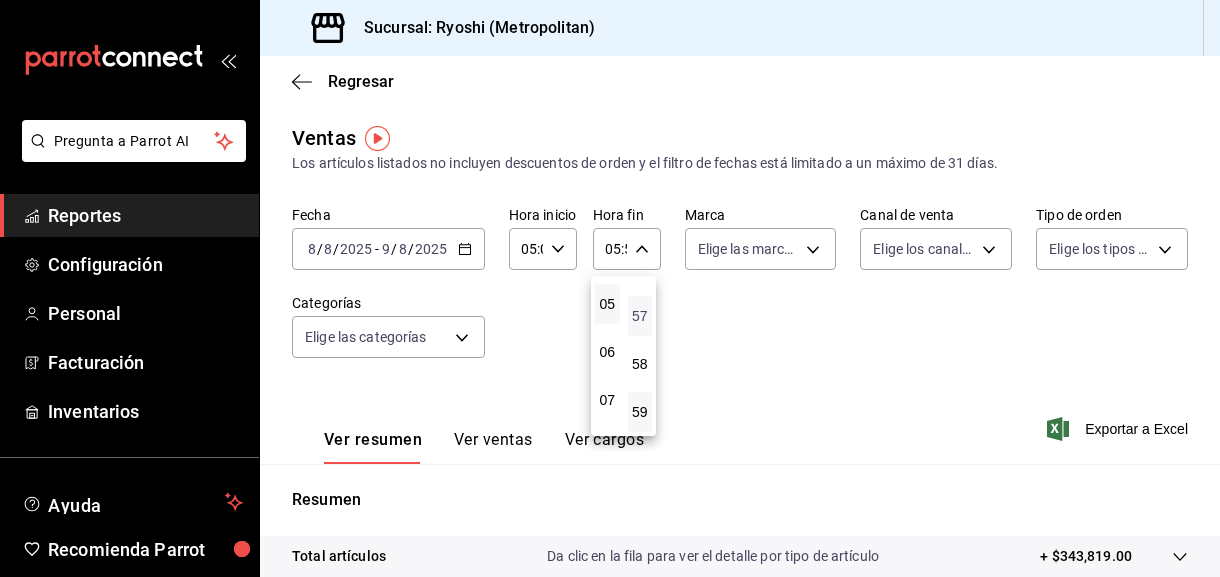click on "57" at bounding box center (640, 316) 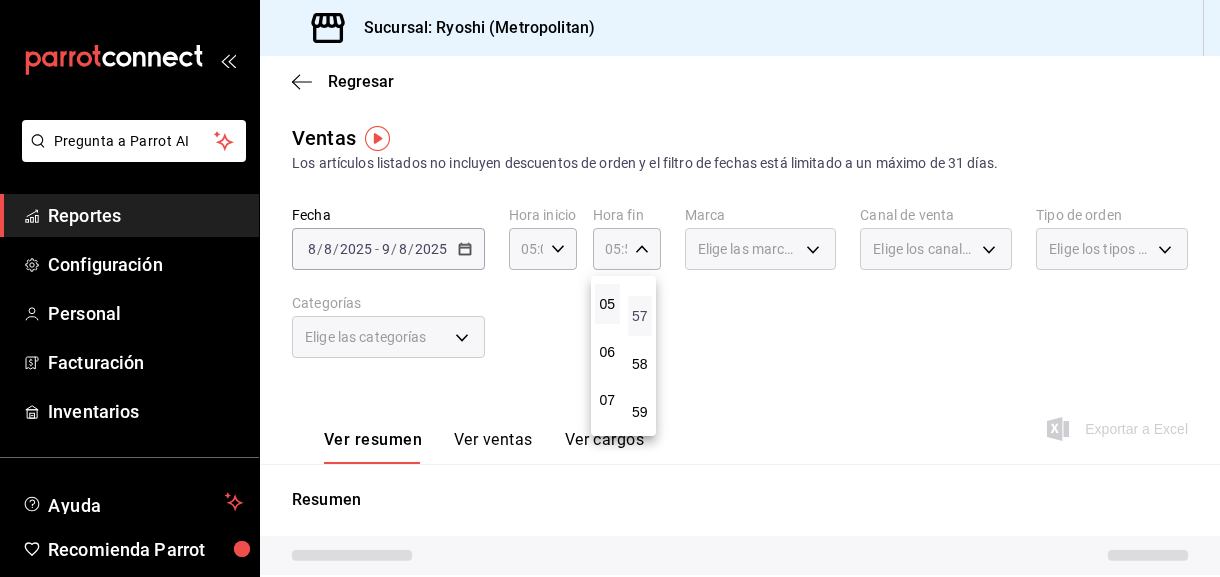 type 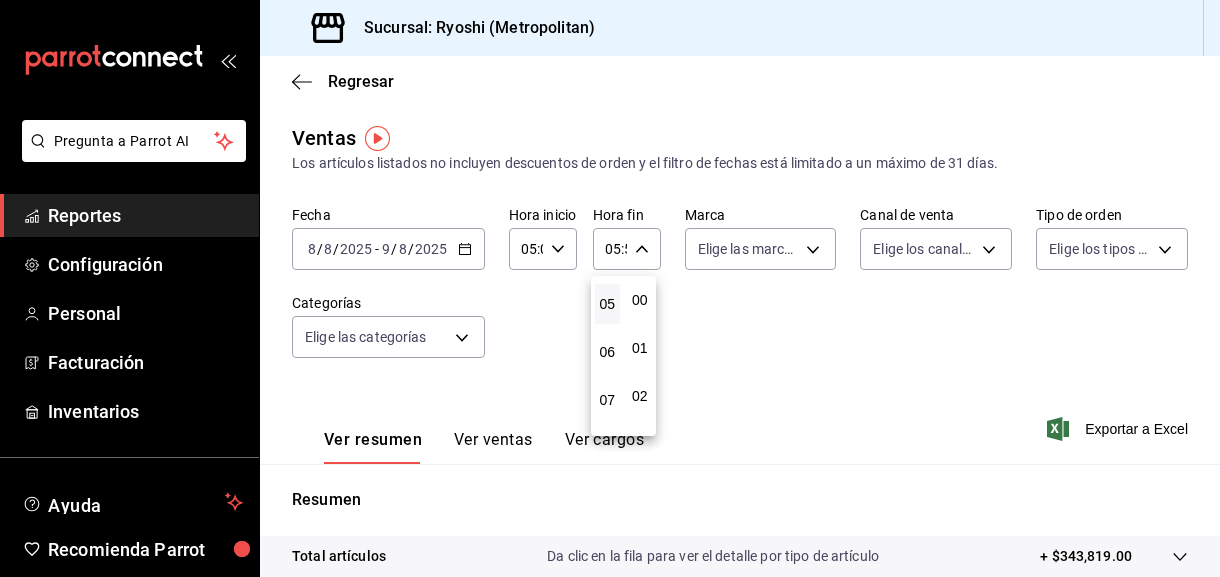 scroll, scrollTop: 0, scrollLeft: 0, axis: both 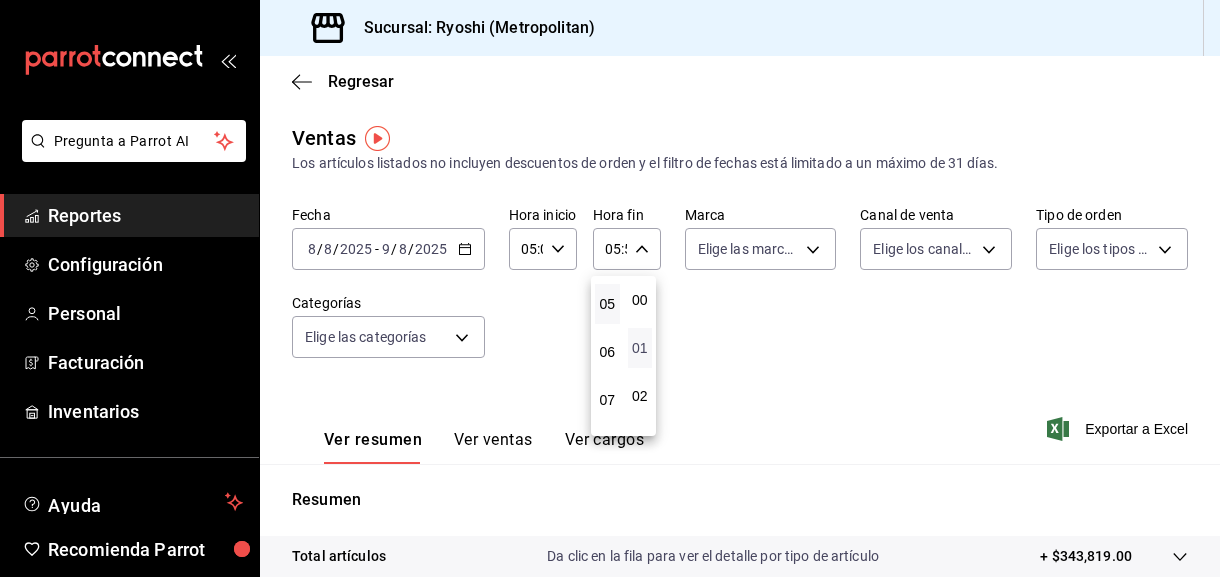 click on "01" at bounding box center (640, 348) 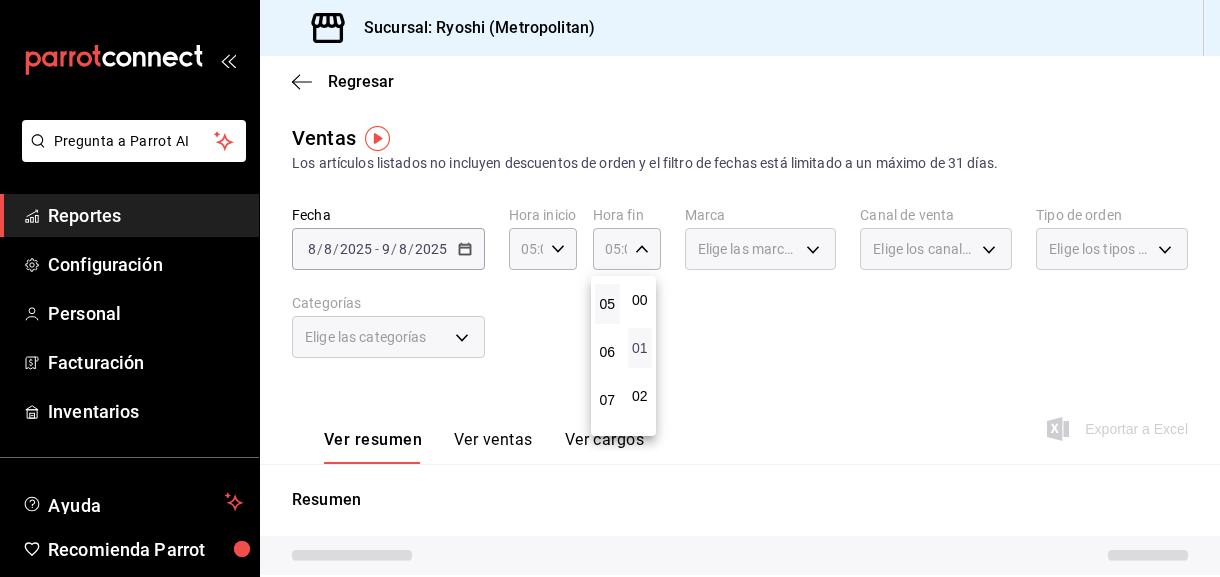 type 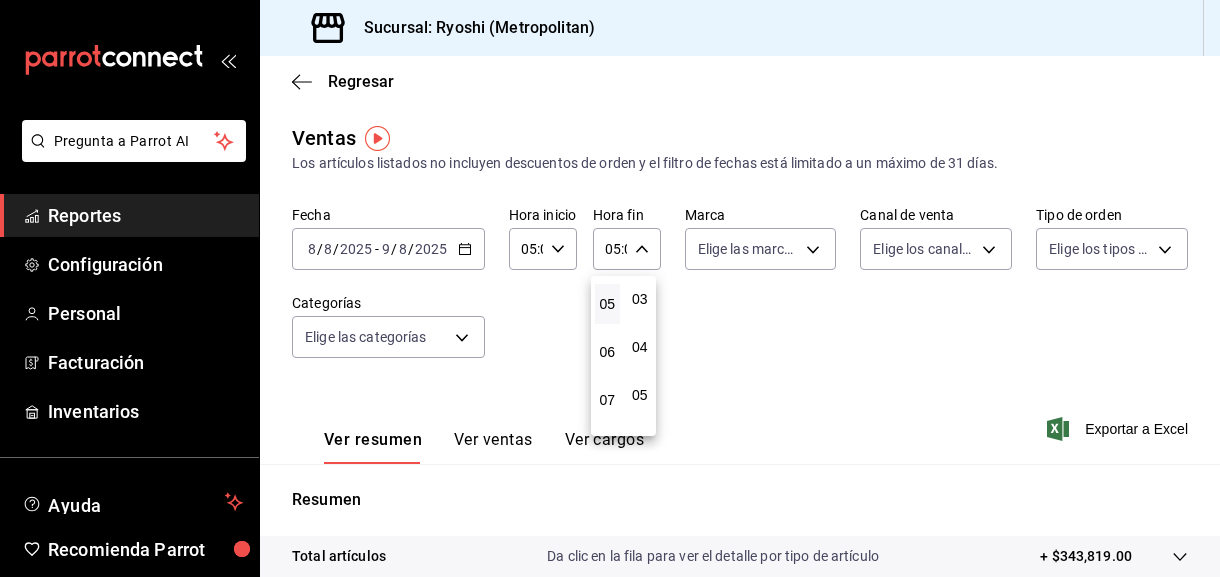 scroll, scrollTop: 181, scrollLeft: 0, axis: vertical 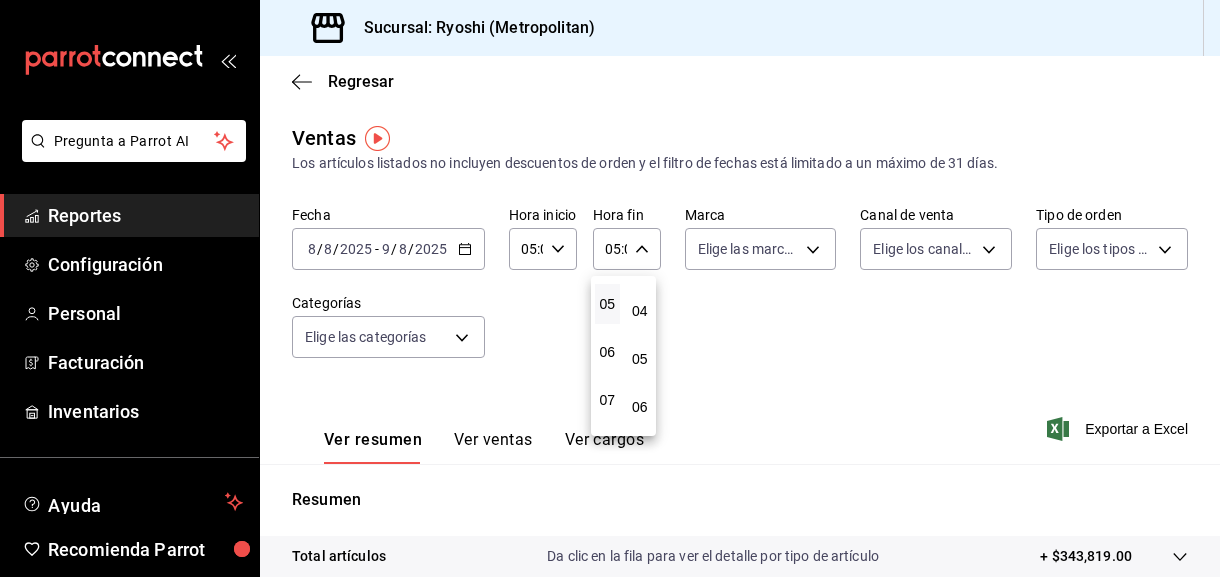click on "05" at bounding box center (640, 359) 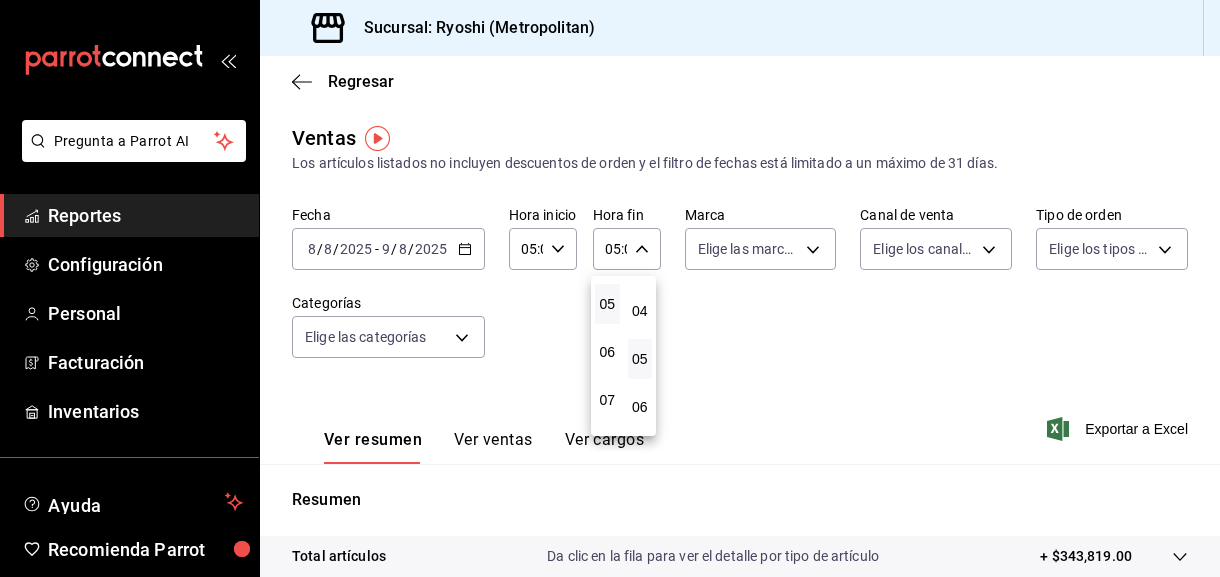 click at bounding box center (610, 288) 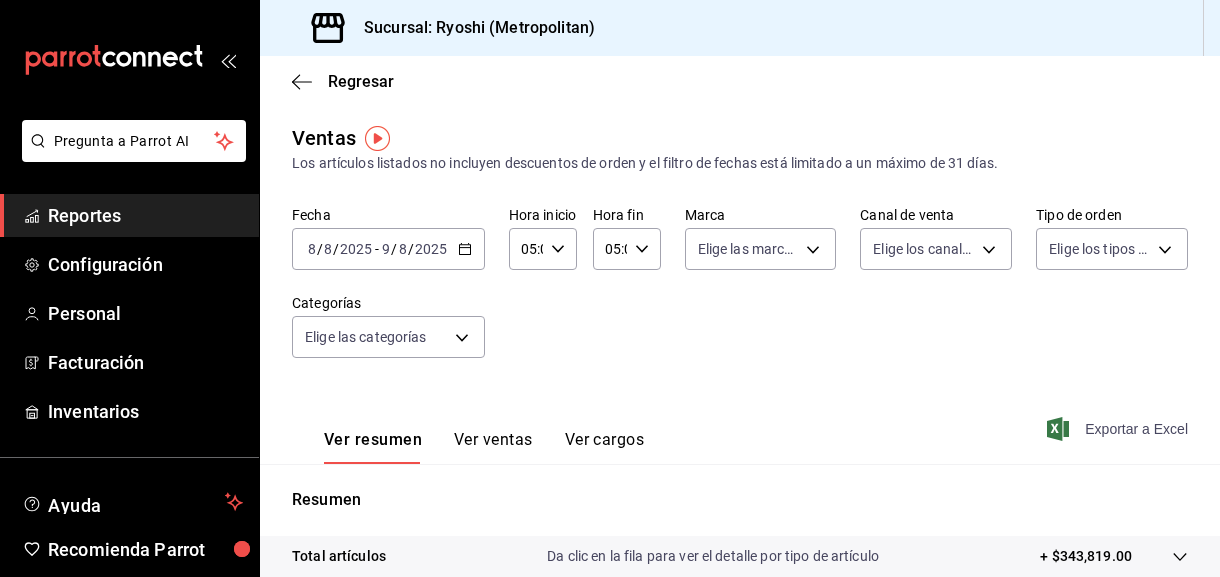 click on "Exportar a Excel" at bounding box center [1119, 429] 